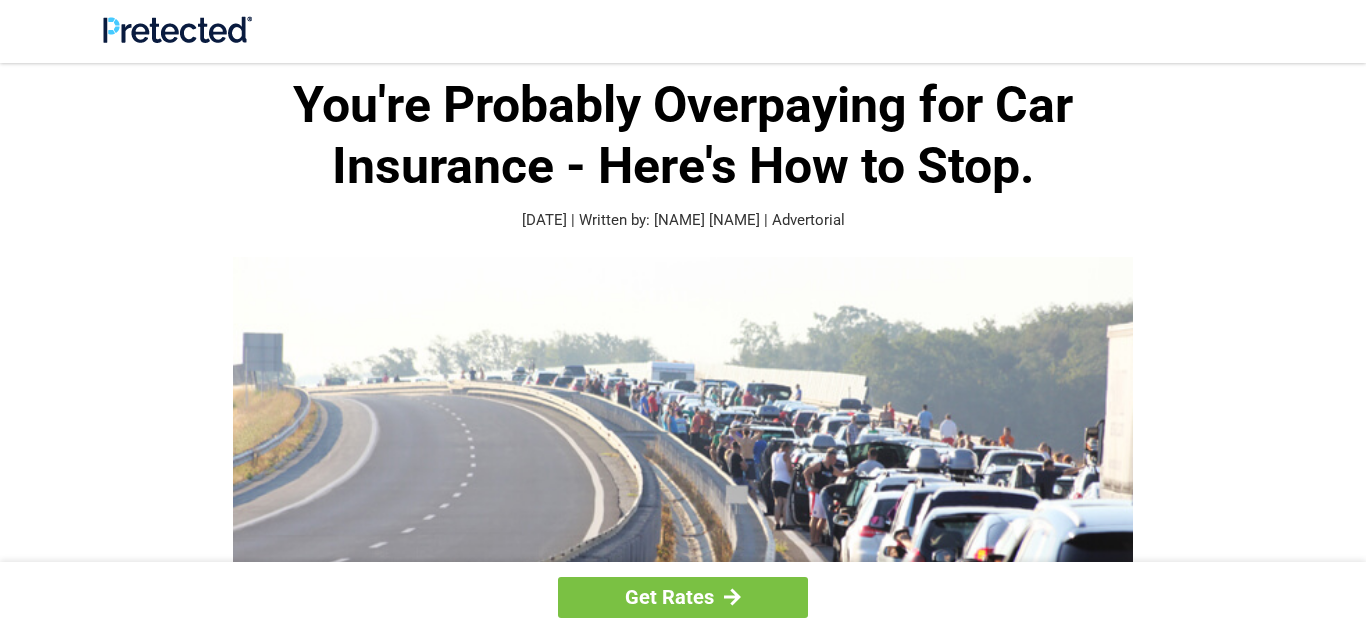scroll, scrollTop: 0, scrollLeft: 0, axis: both 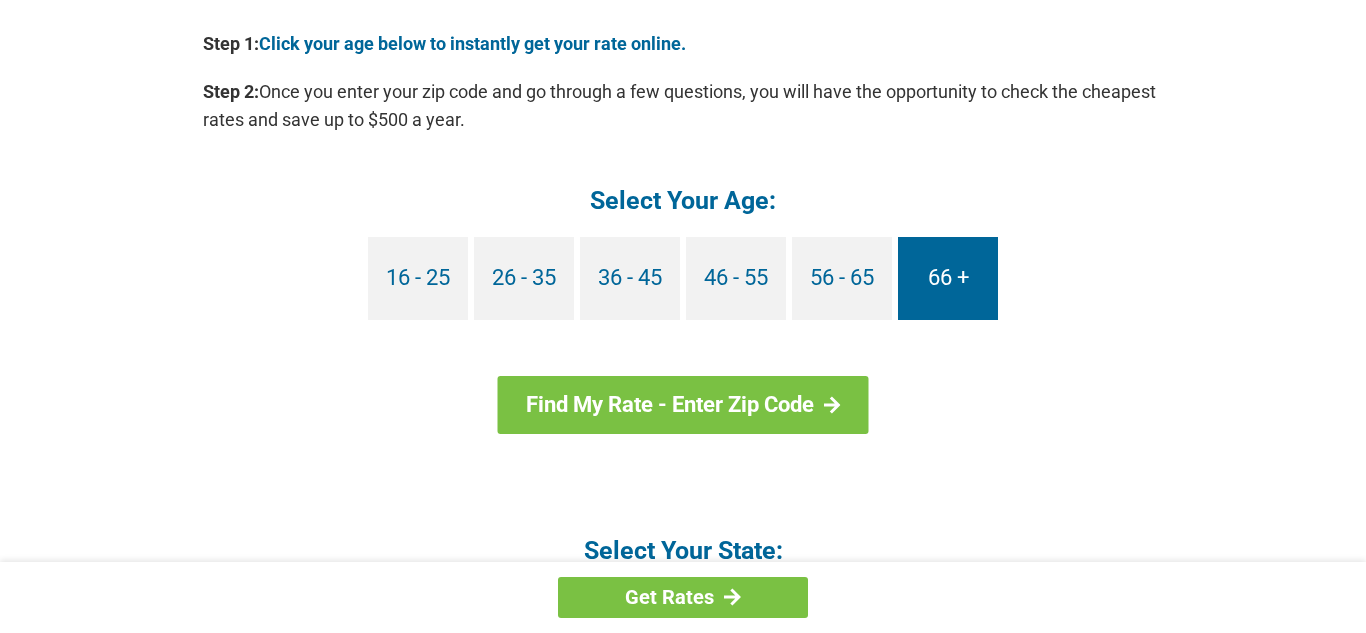 click on "66 +" at bounding box center [948, 278] 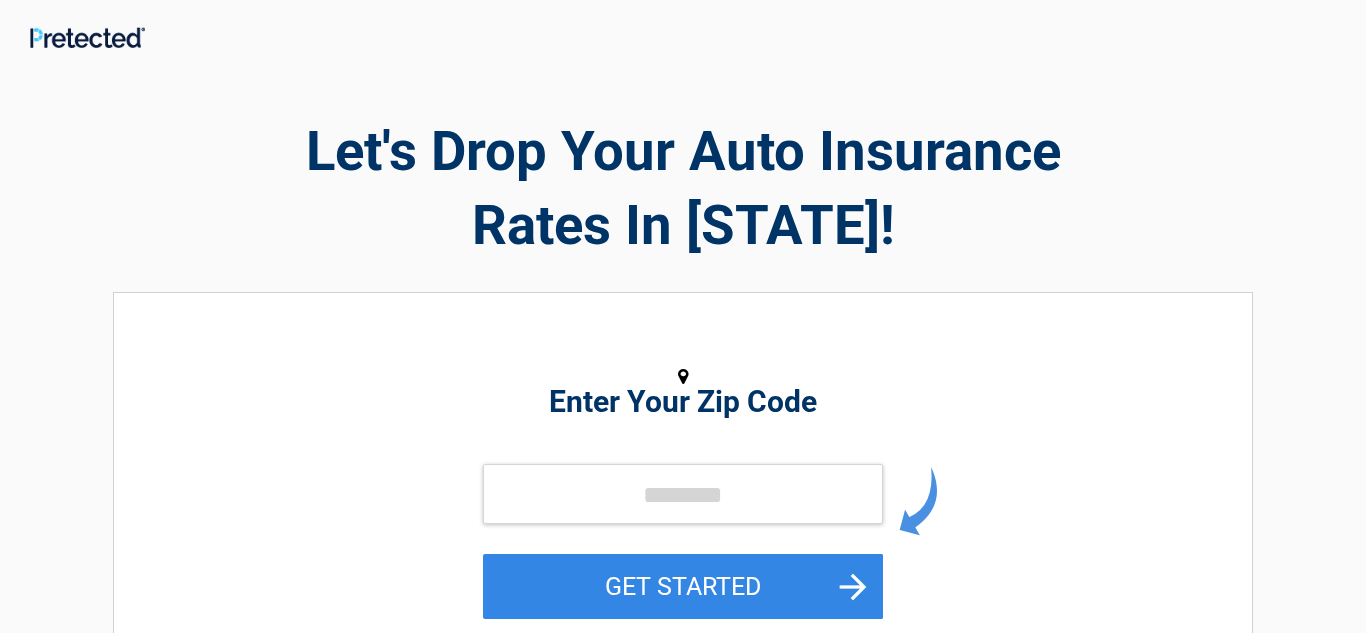 scroll, scrollTop: 0, scrollLeft: 0, axis: both 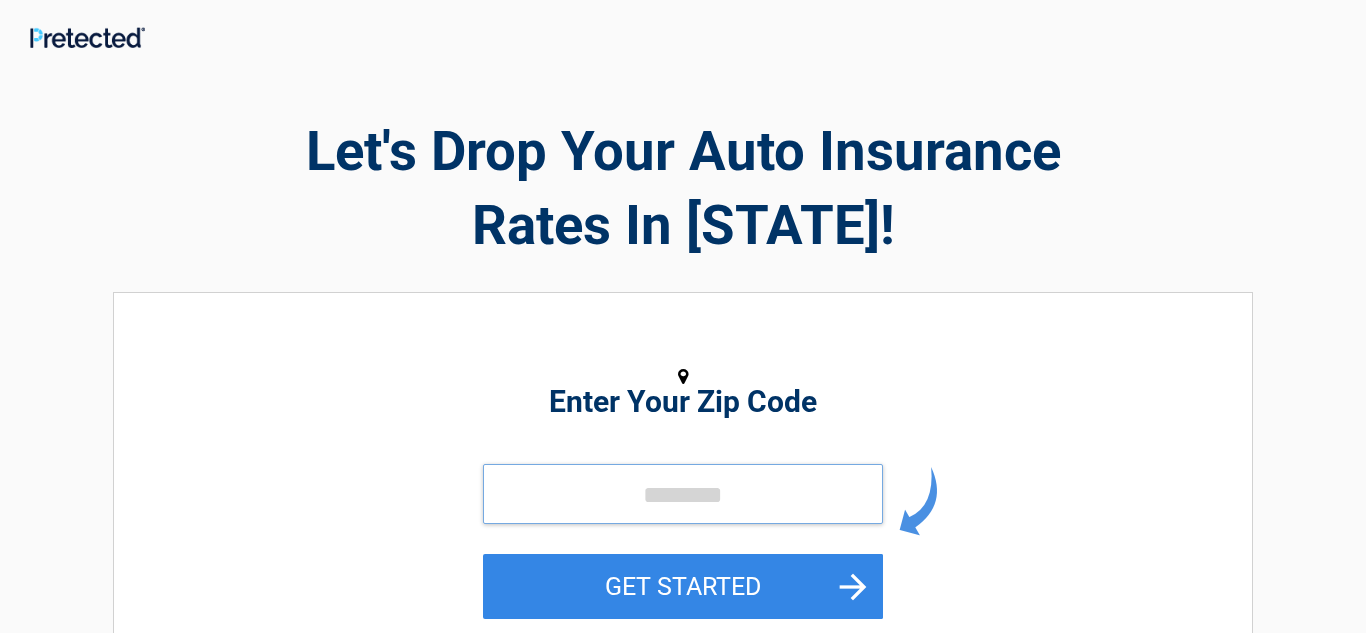 click at bounding box center [683, 494] 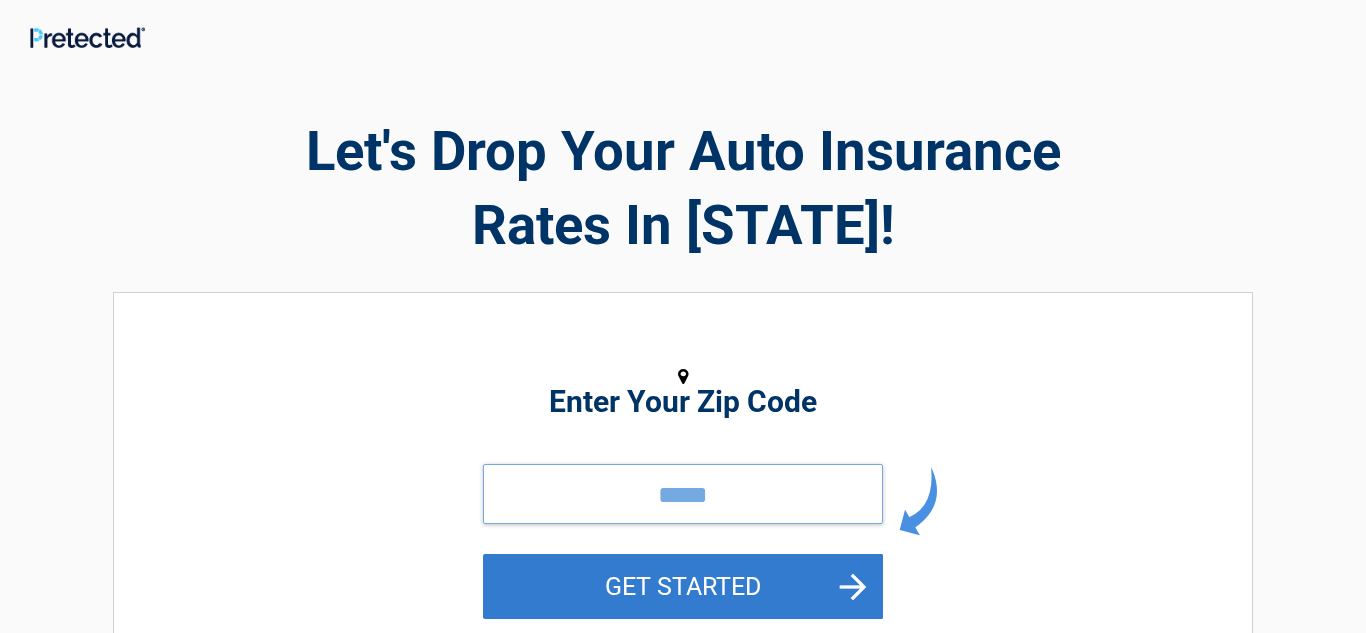 type on "*****" 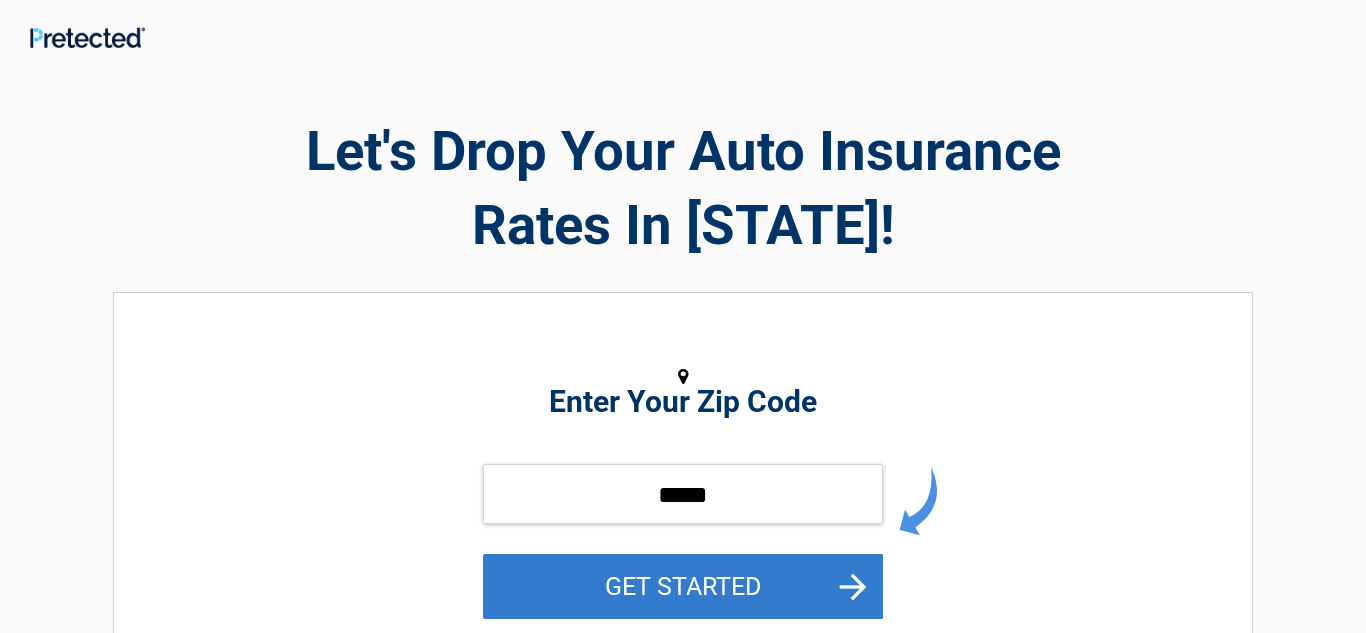 click on "GET STARTED" at bounding box center (683, 586) 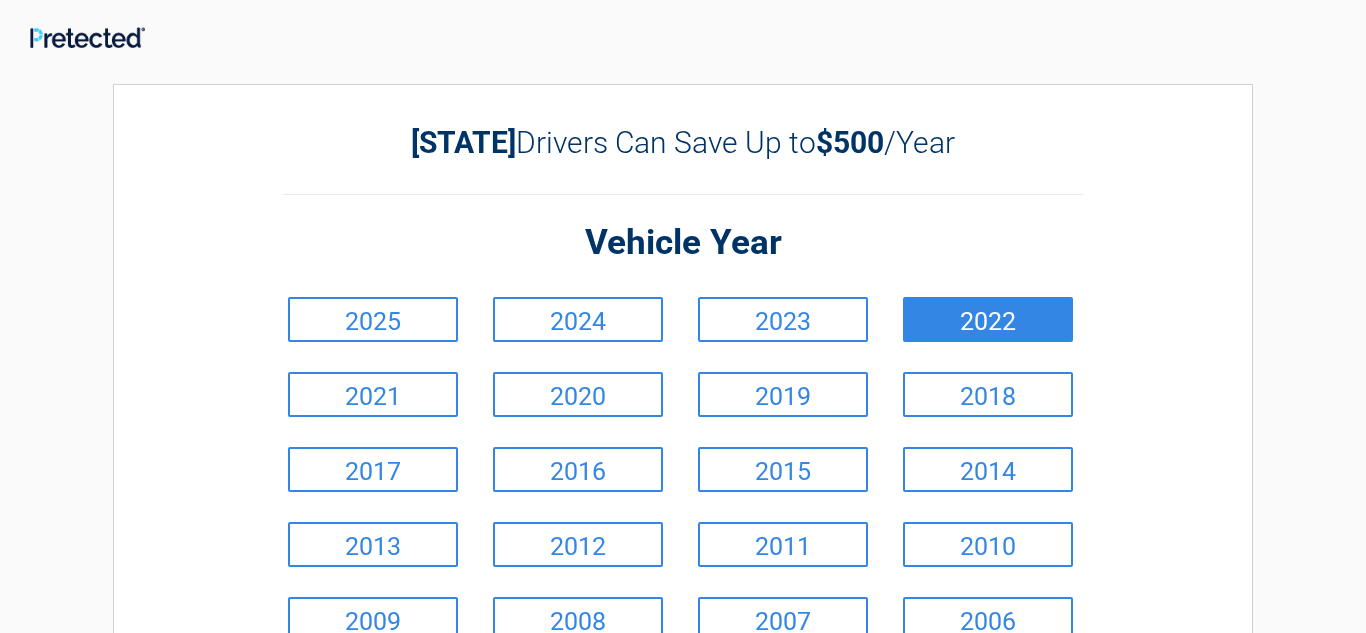 click on "2022" at bounding box center [988, 319] 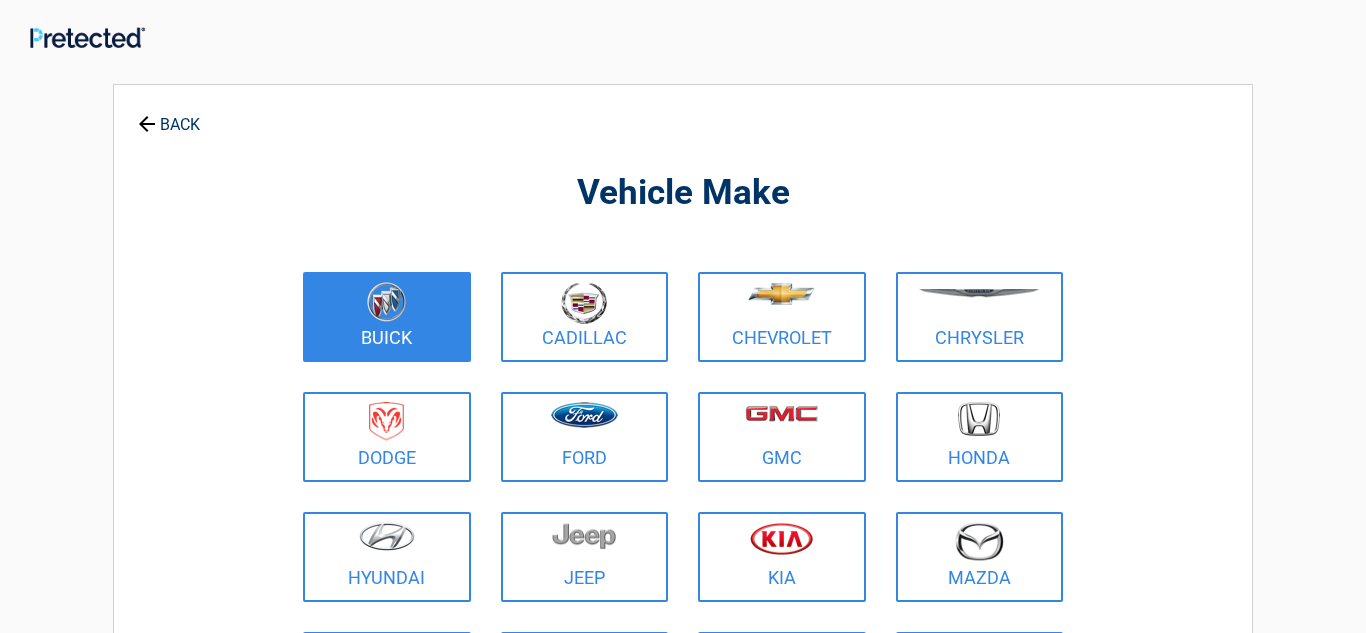 click at bounding box center (387, 304) 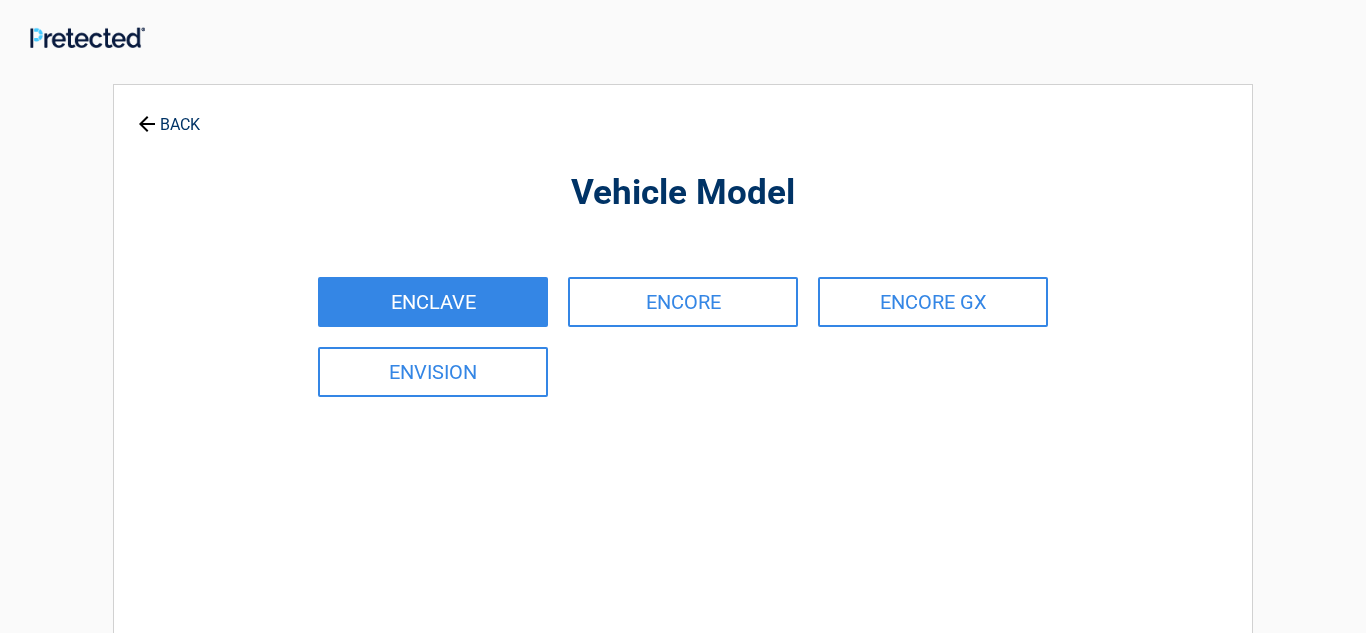 click on "ENCLAVE" at bounding box center (433, 302) 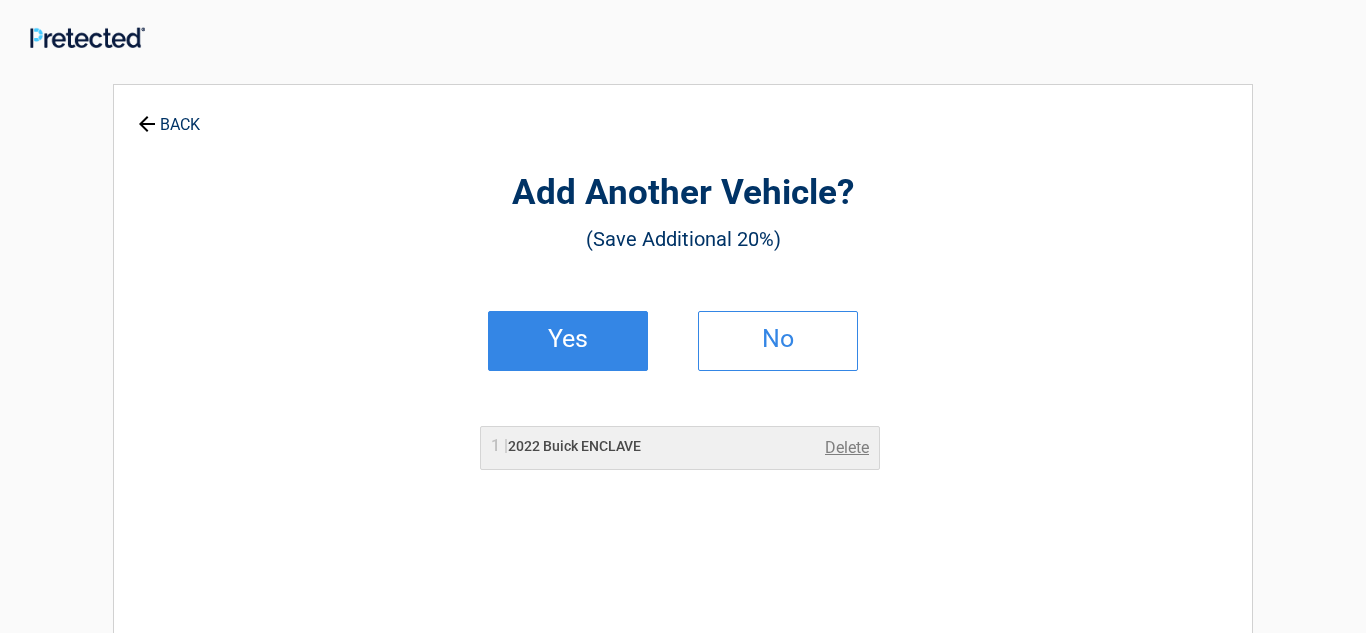 click on "Yes" at bounding box center [568, 339] 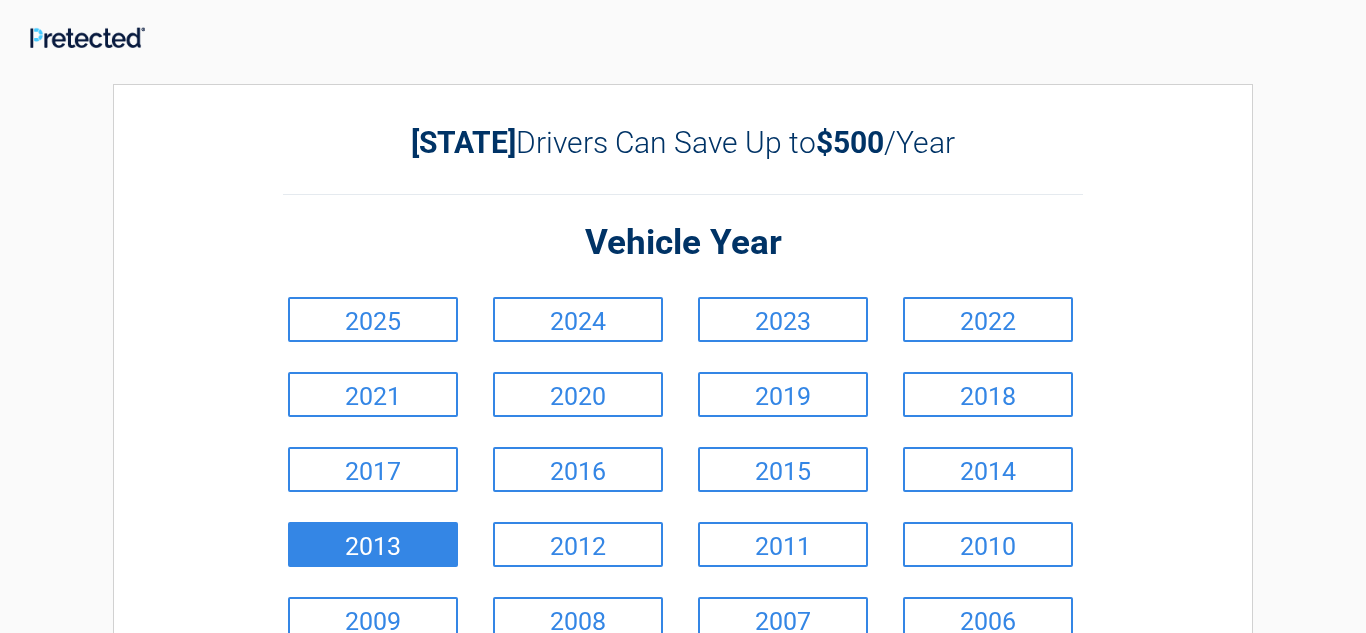 click on "2013" at bounding box center (373, 544) 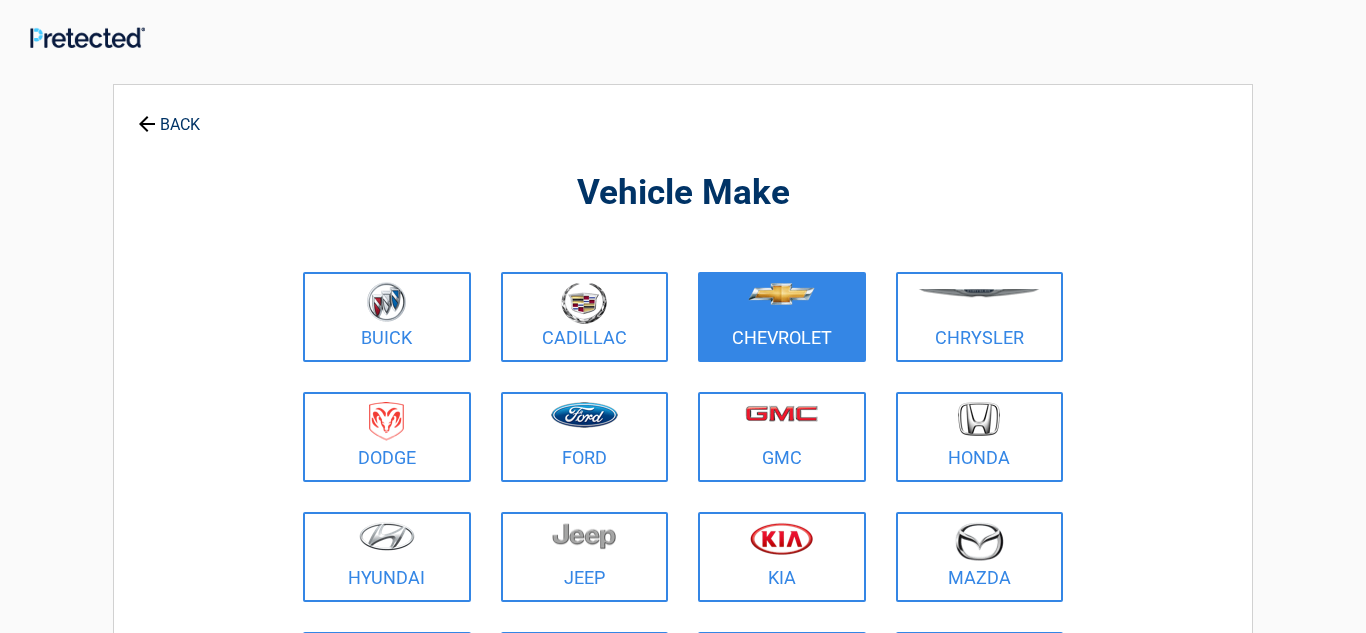 click on "Chevrolet" at bounding box center (782, 317) 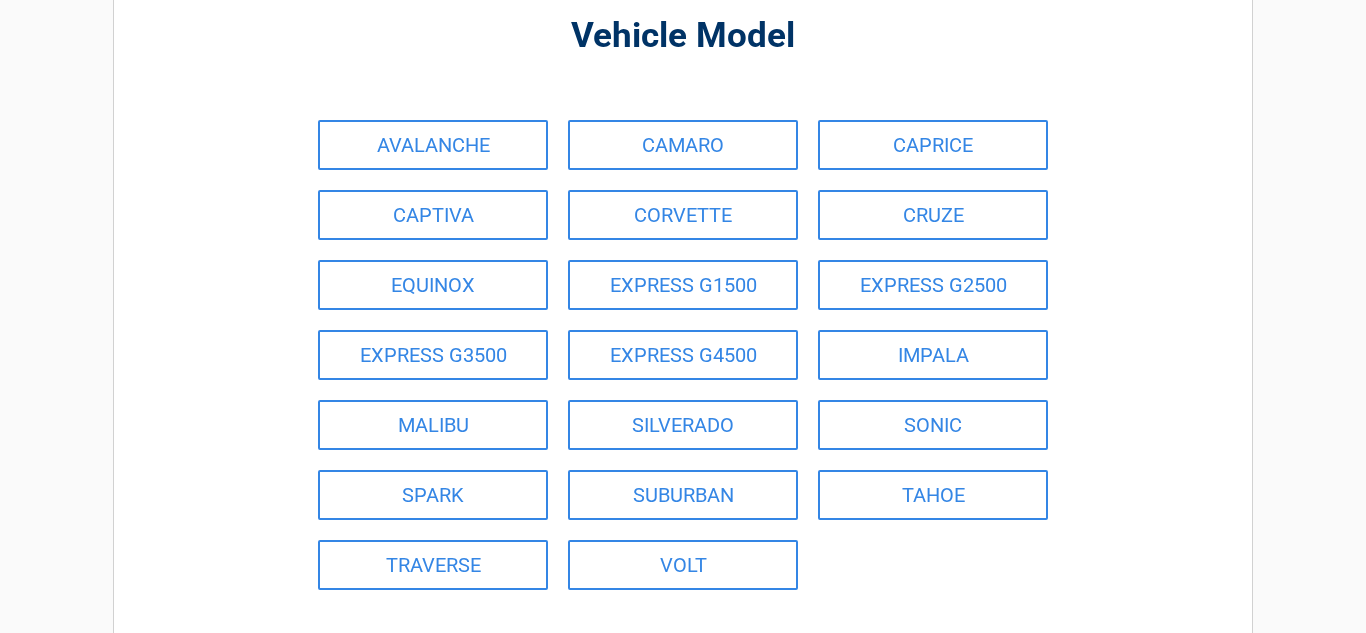 scroll, scrollTop: 160, scrollLeft: 0, axis: vertical 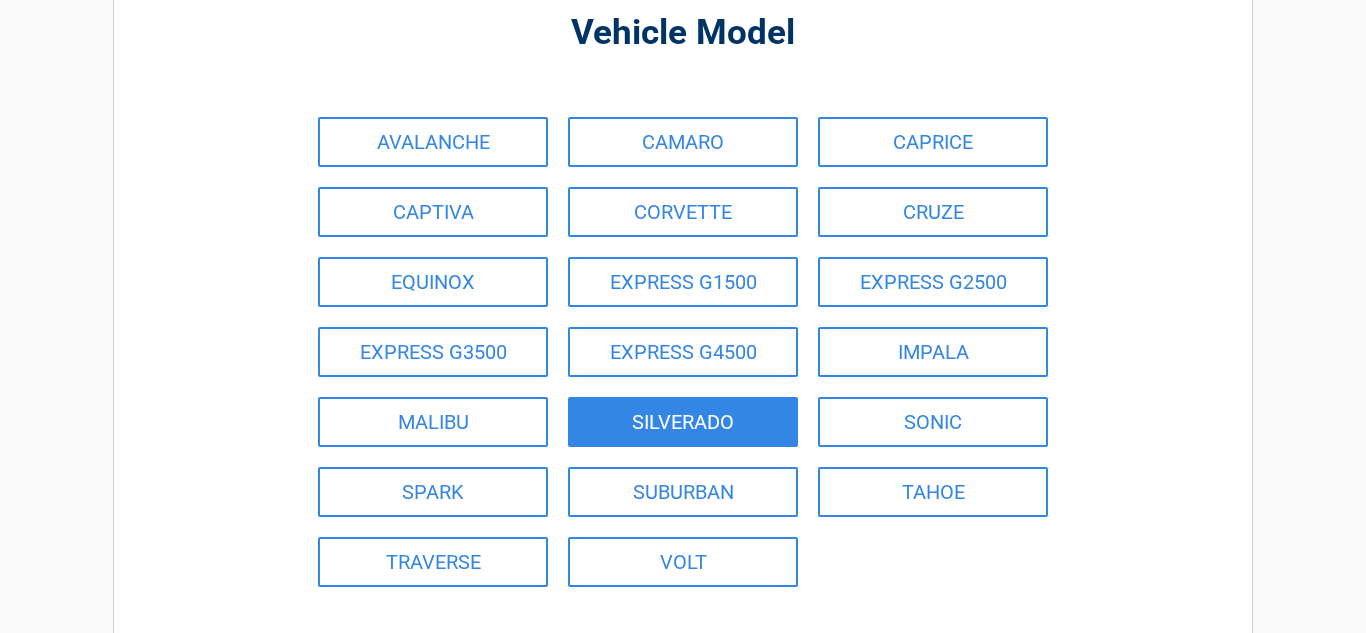 click on "SILVERADO" at bounding box center [683, 422] 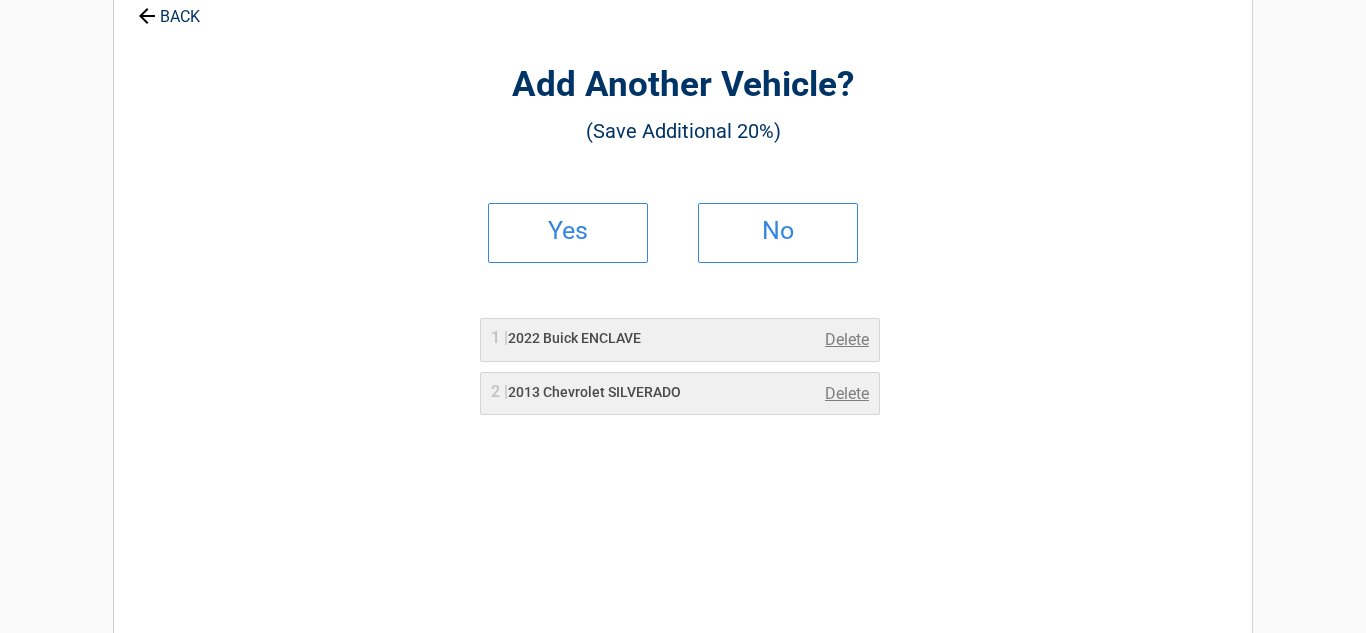 scroll, scrollTop: 0, scrollLeft: 0, axis: both 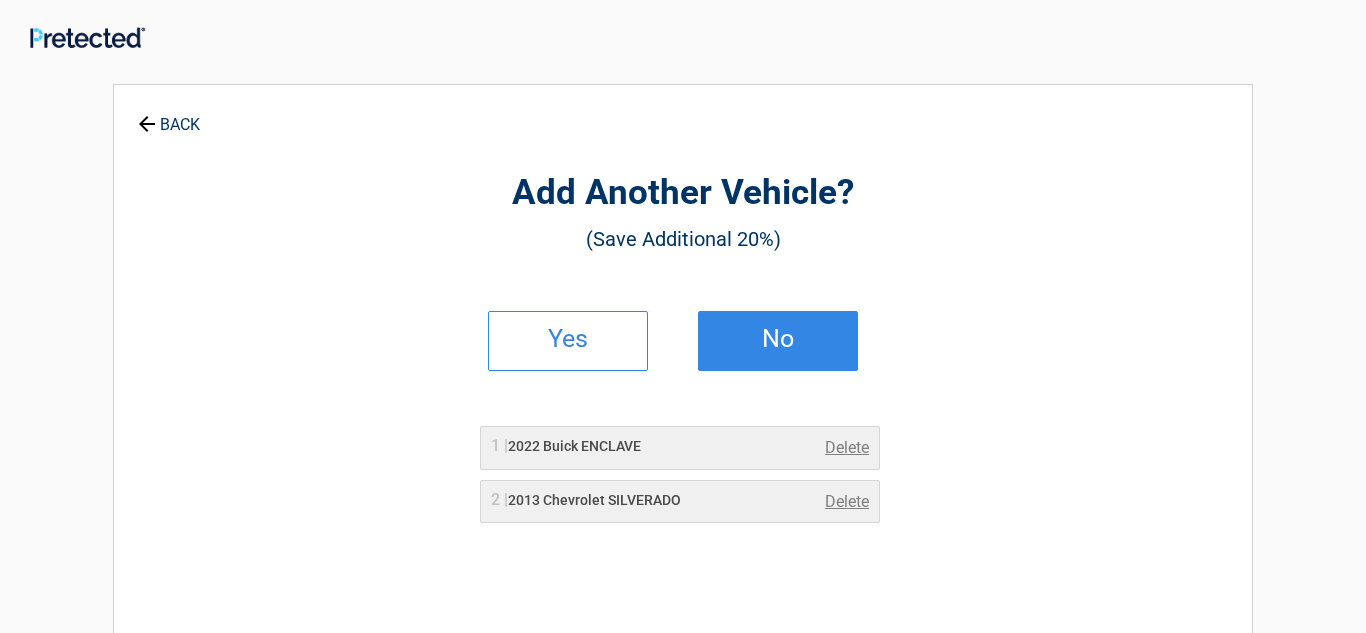 click on "No" at bounding box center [778, 339] 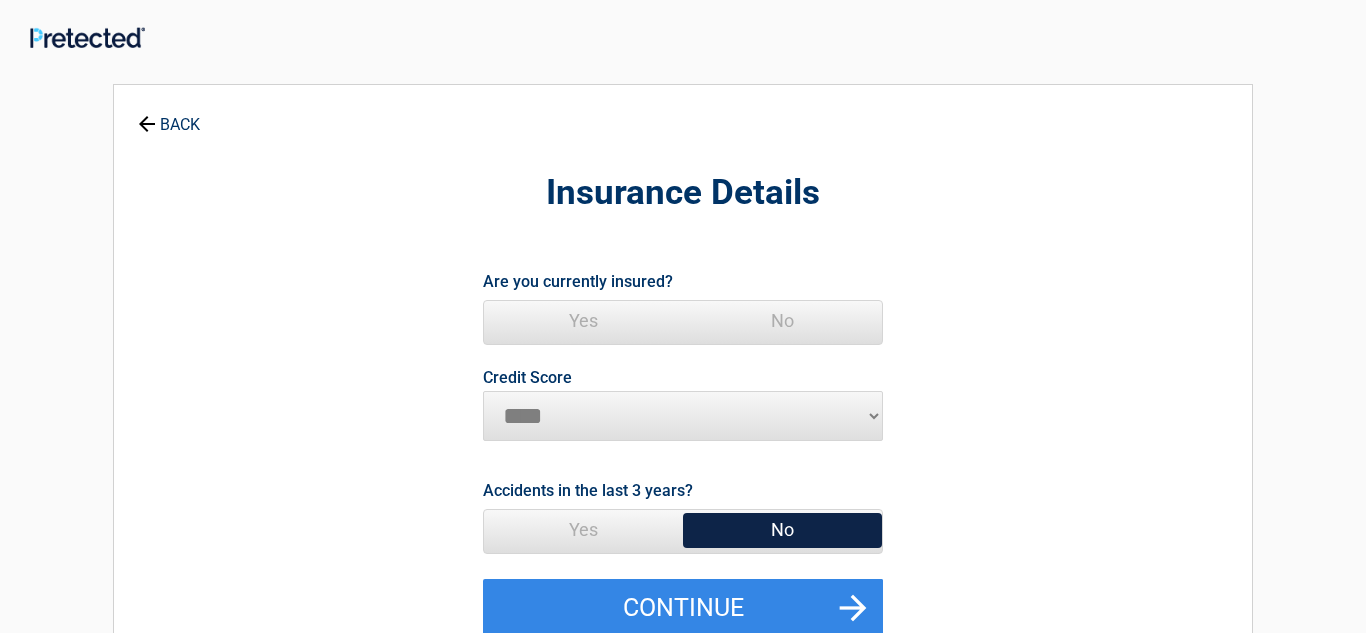click on "Yes" at bounding box center [583, 321] 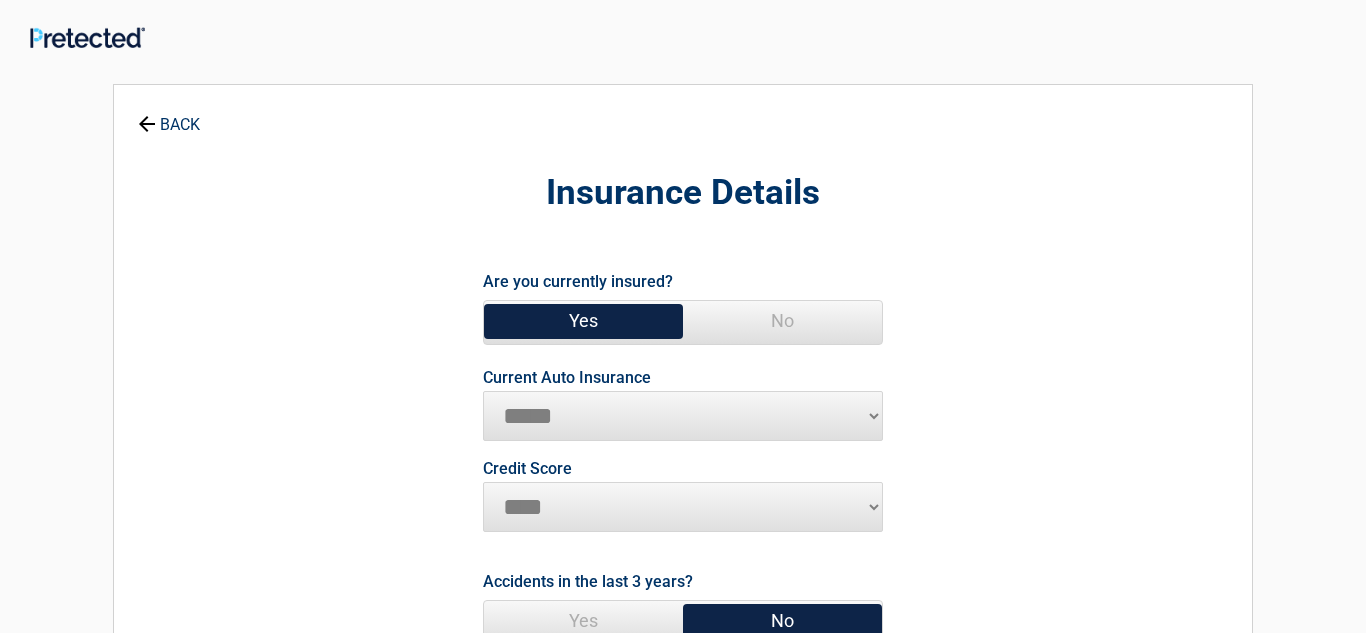 click on "*********
****
*******
****" at bounding box center [683, 507] 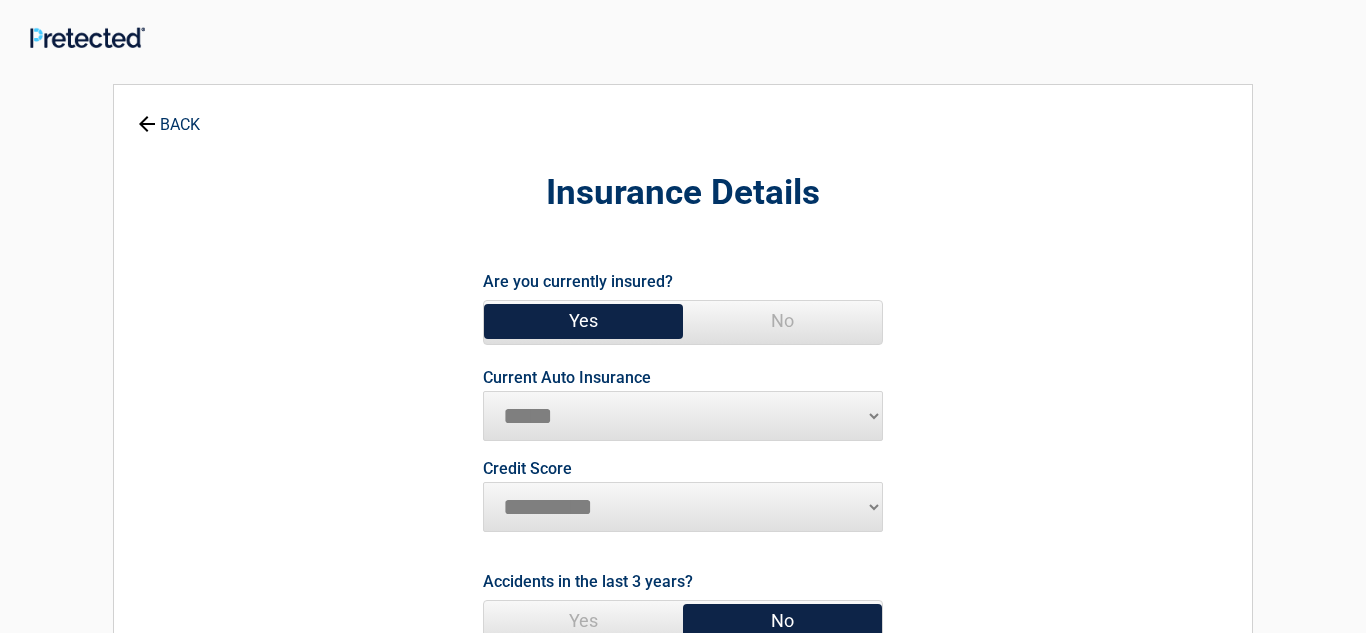 click on "*********
****
*******
****" at bounding box center [683, 507] 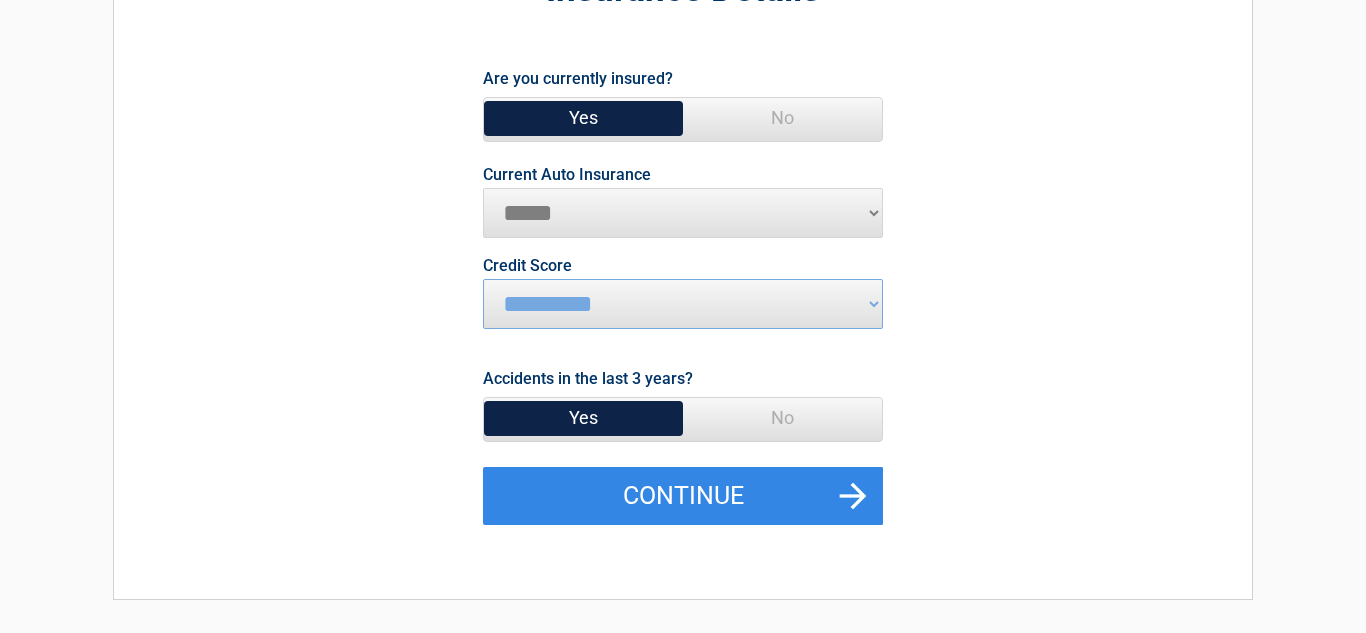 scroll, scrollTop: 206, scrollLeft: 0, axis: vertical 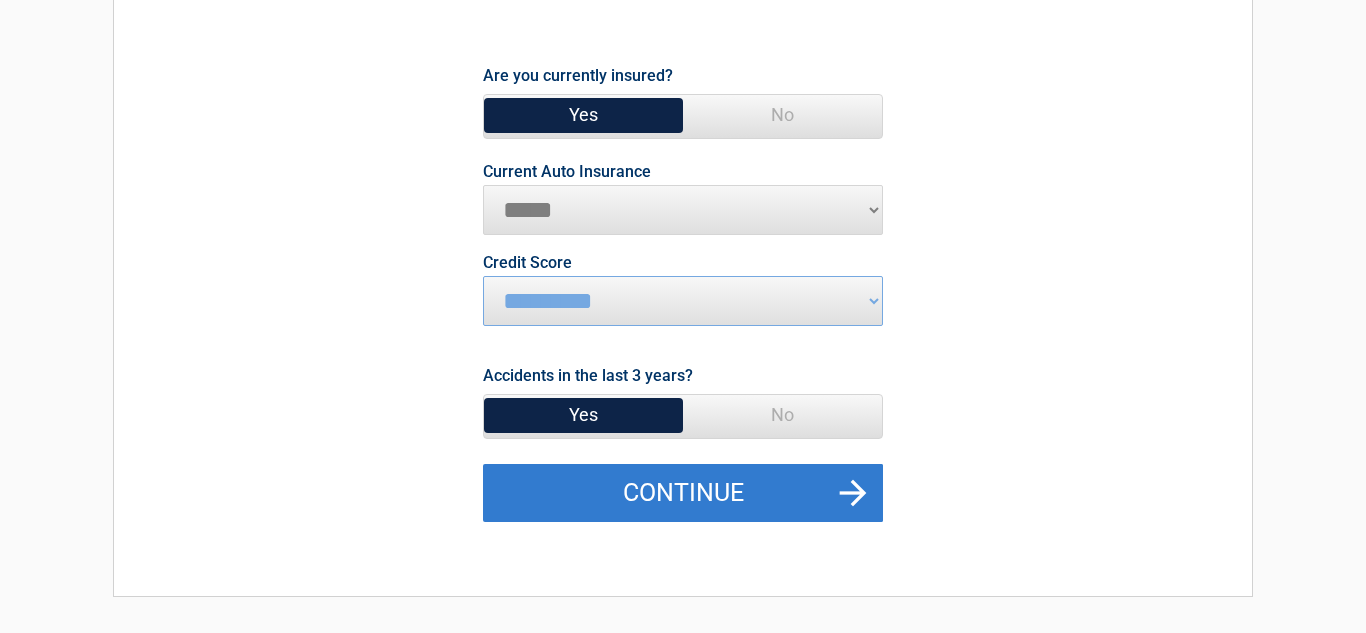click on "Continue" at bounding box center [683, 493] 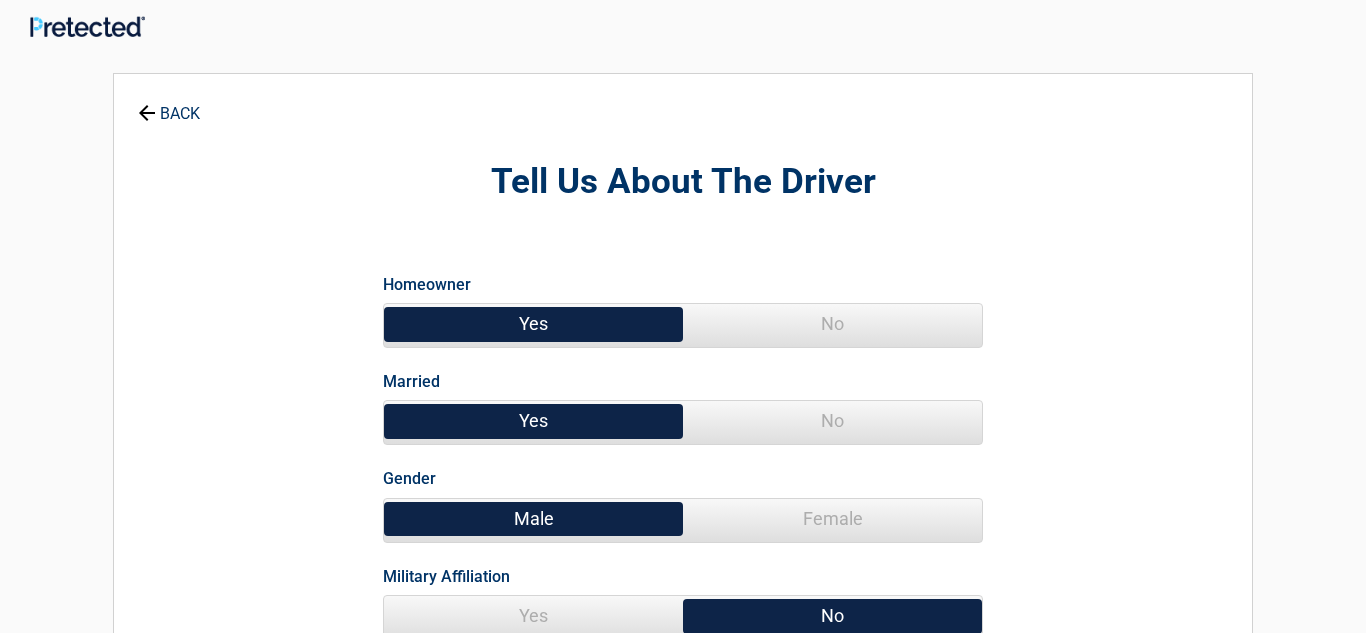 scroll, scrollTop: 0, scrollLeft: 0, axis: both 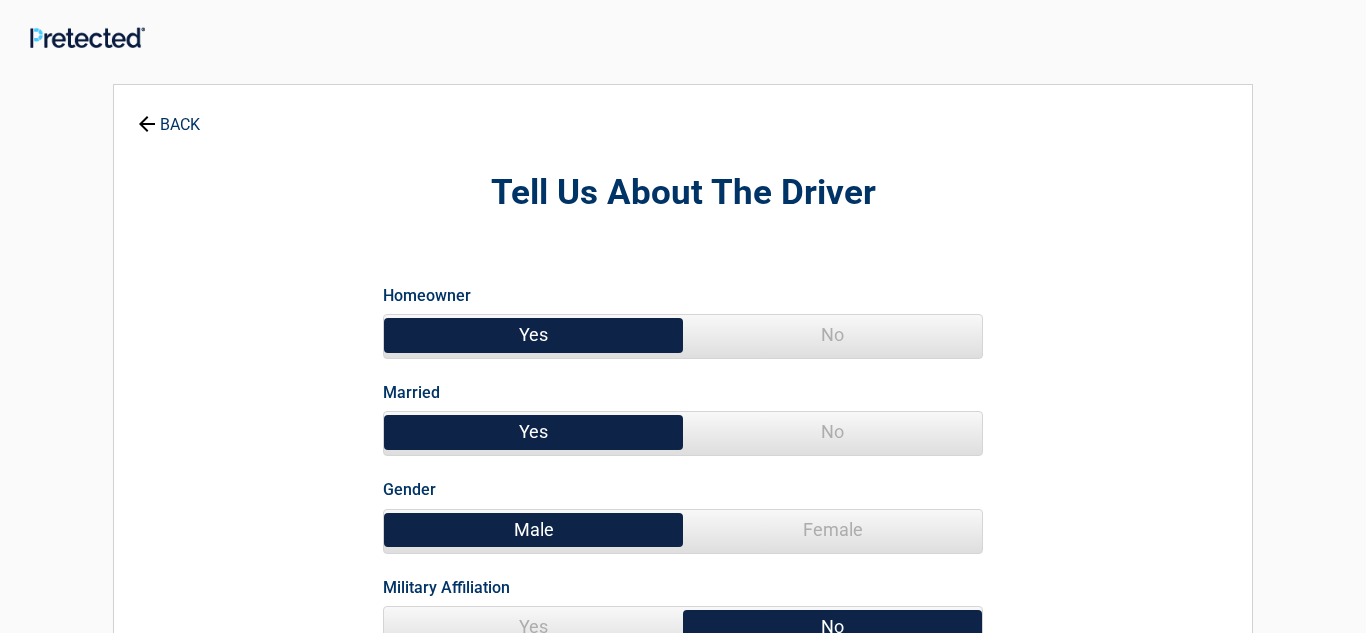 click on "Yes" at bounding box center (533, 335) 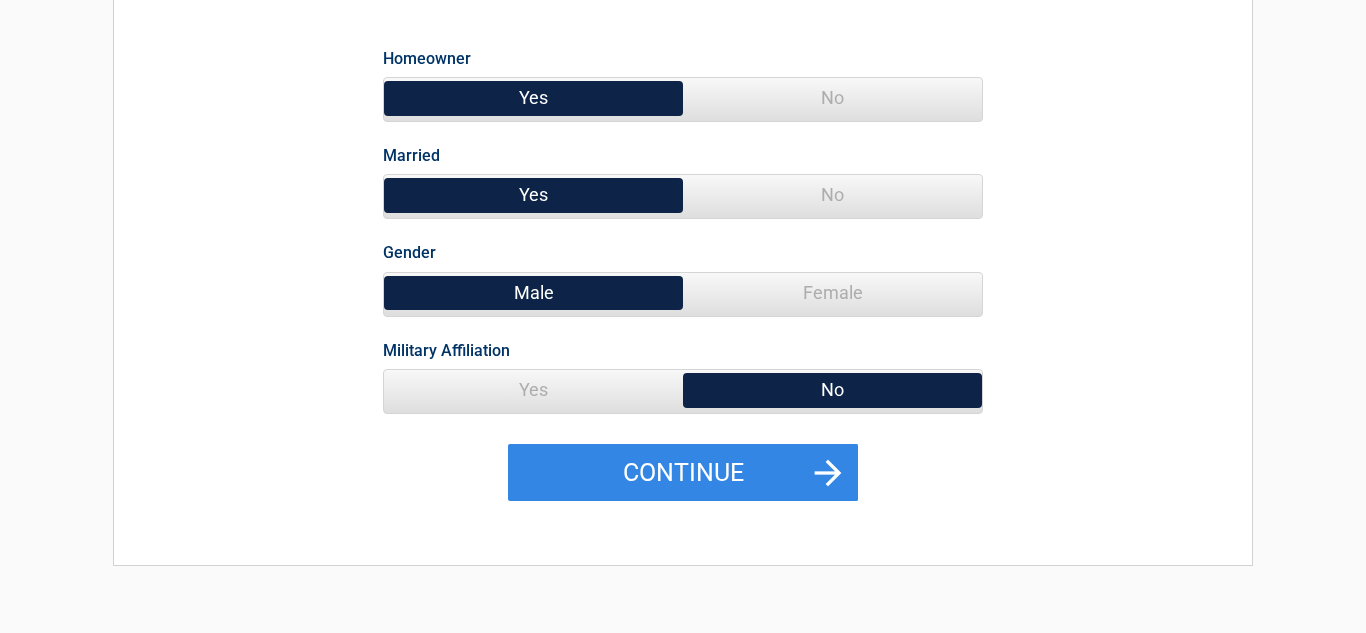 scroll, scrollTop: 240, scrollLeft: 0, axis: vertical 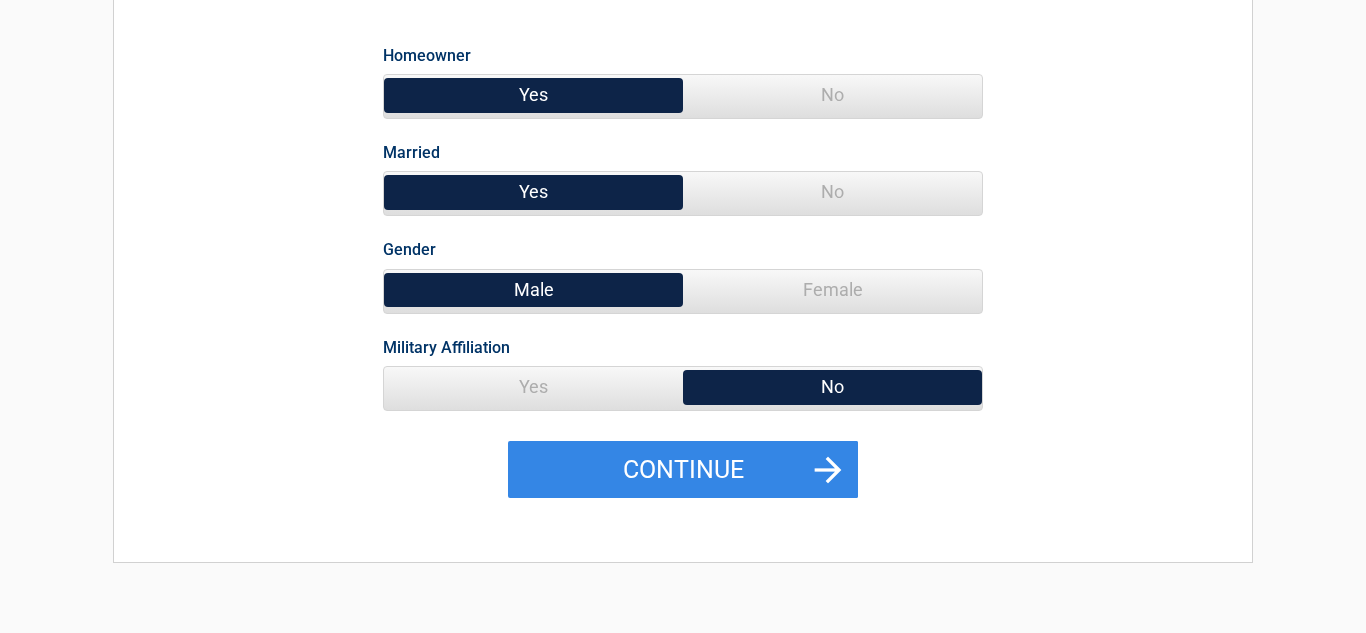 click on "Yes" at bounding box center (533, 387) 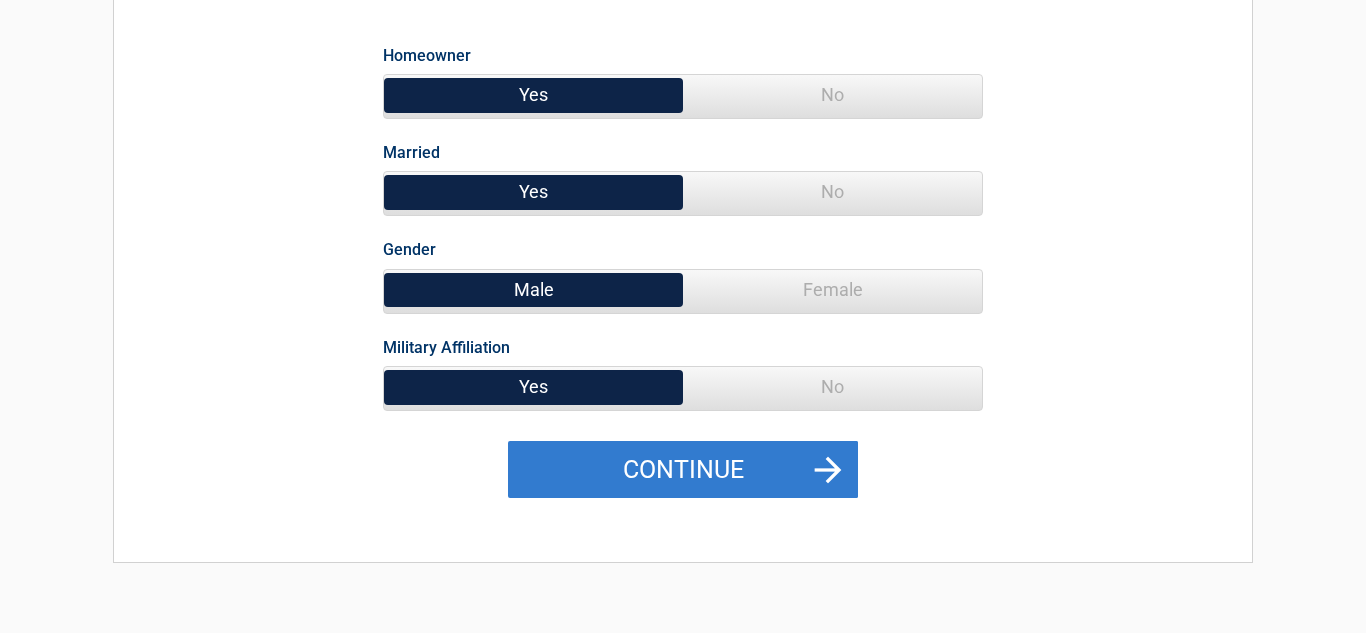 click on "Continue" at bounding box center [683, 470] 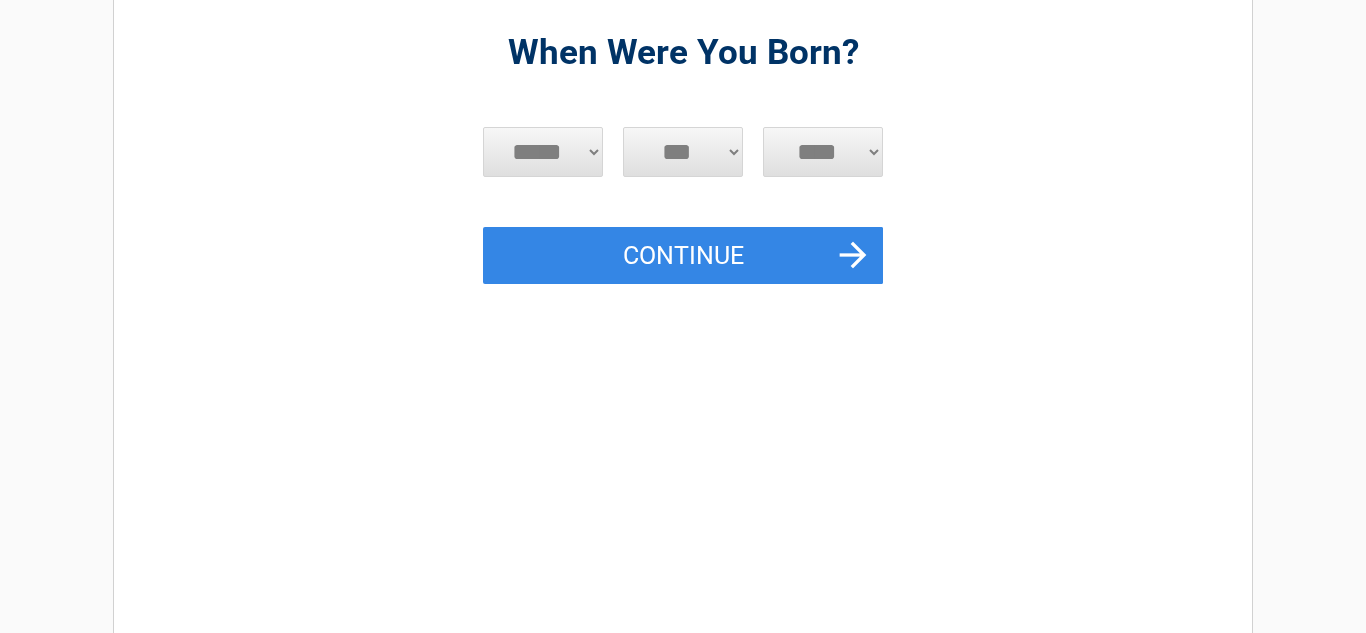 scroll, scrollTop: 0, scrollLeft: 0, axis: both 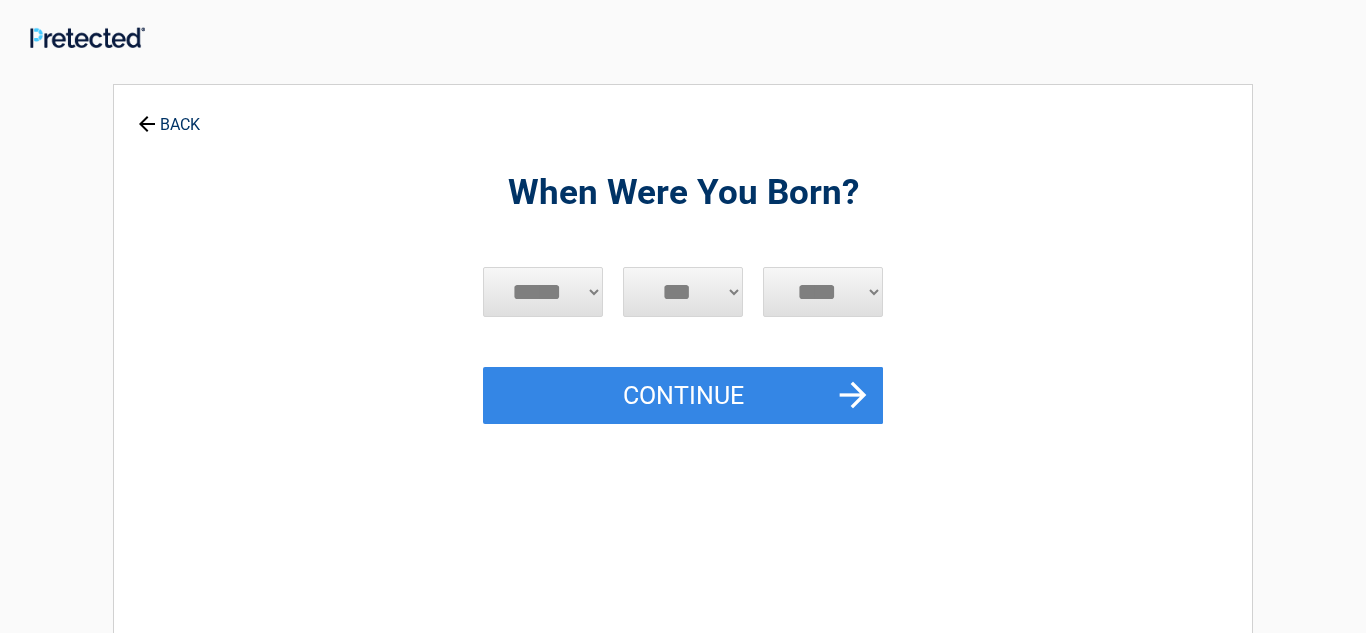 click on "*****
***
***
***
***
***
***
***
***
***
***
***
***" at bounding box center [543, 292] 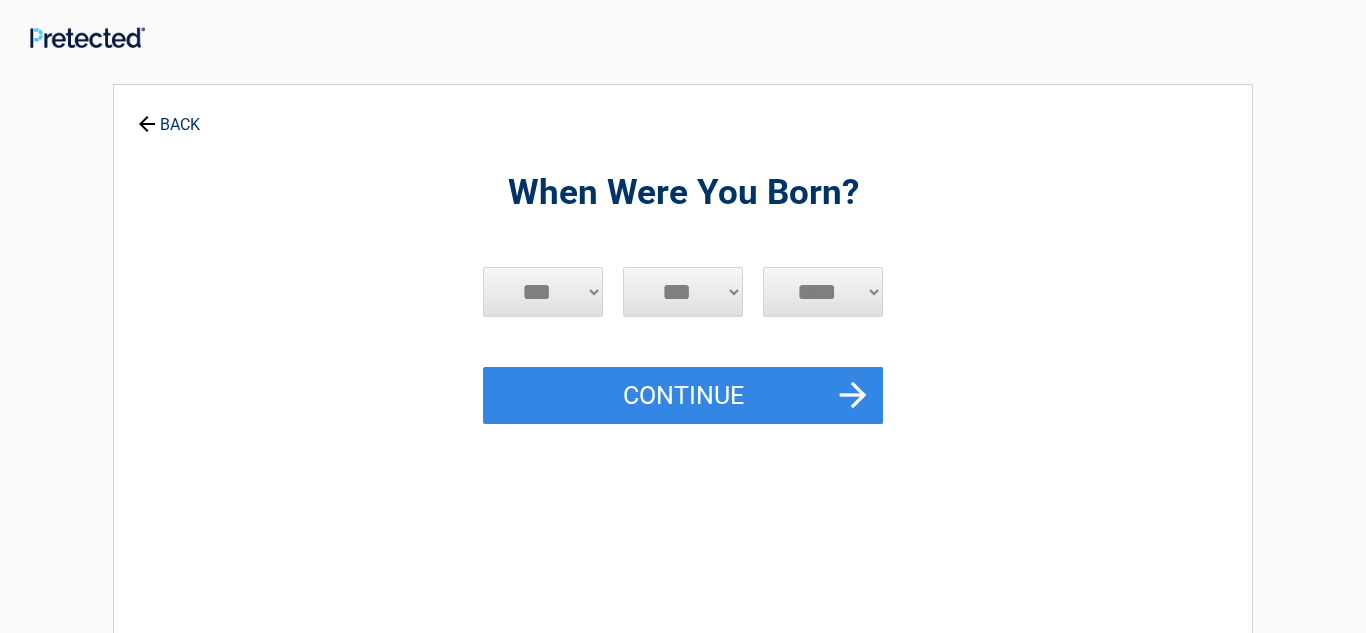 click on "*****
***
***
***
***
***
***
***
***
***
***
***
***" at bounding box center [543, 292] 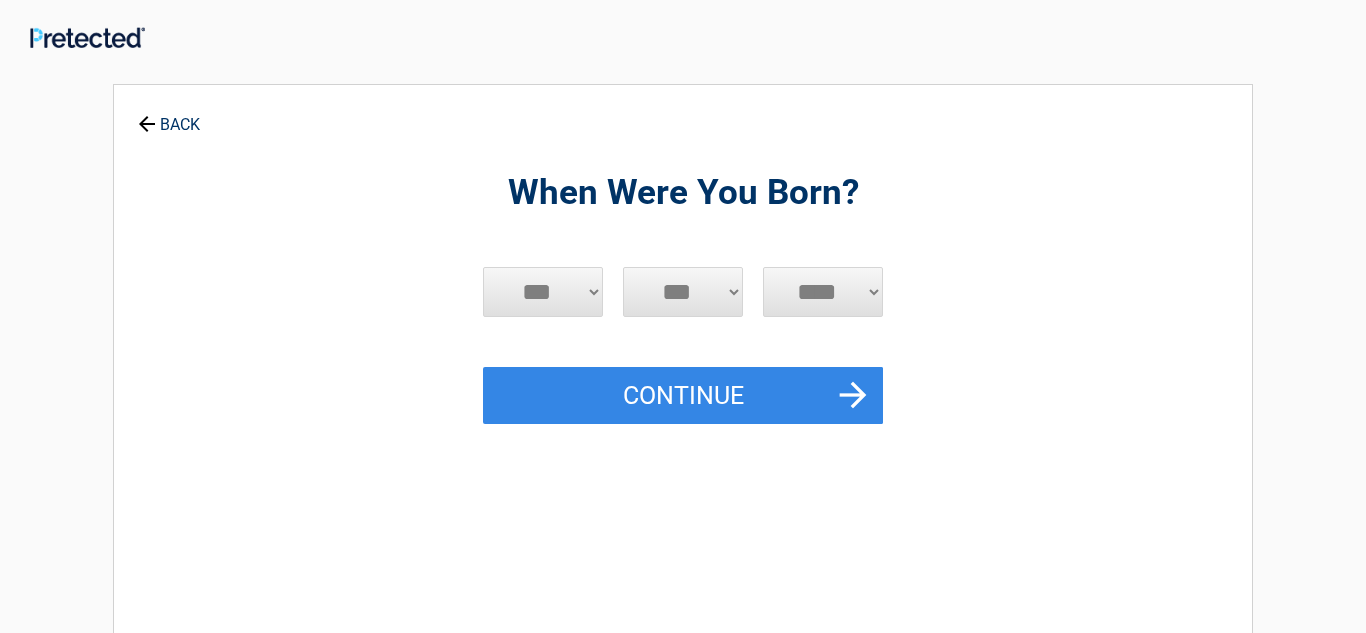 click on "*** * * * * * * * * * ** ** ** ** ** ** ** ** ** ** ** ** ** ** ** ** ** ** ** ** **" at bounding box center (683, 292) 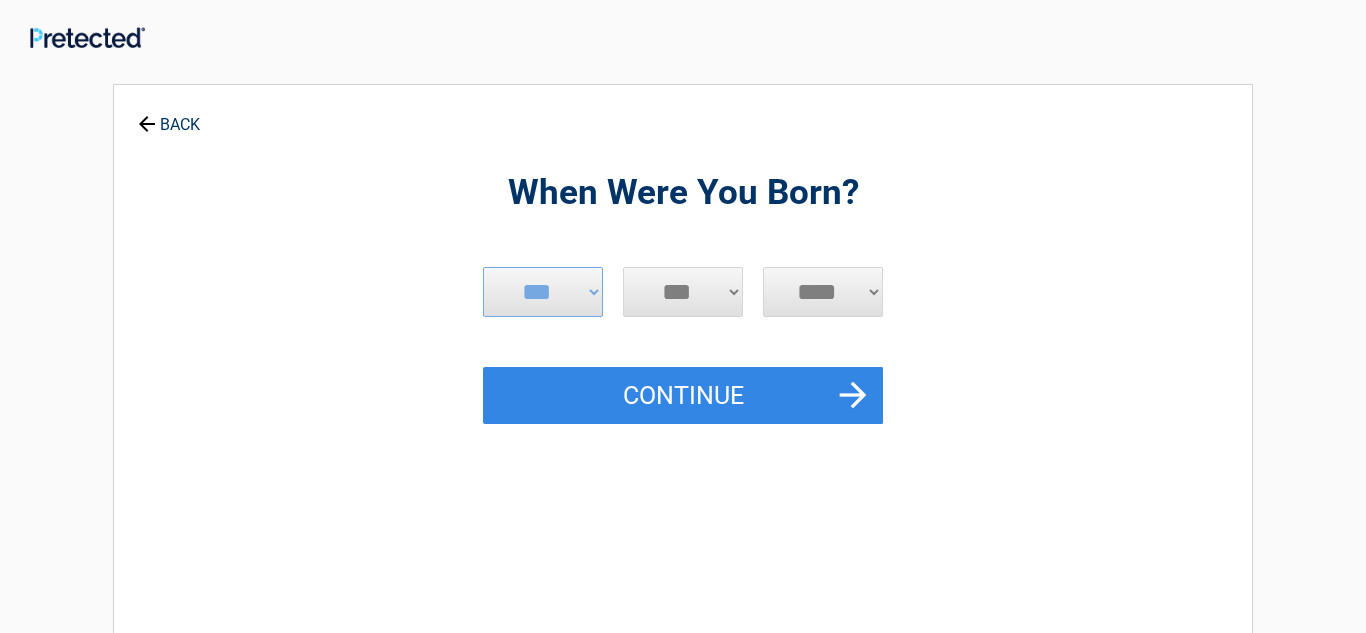 select on "**" 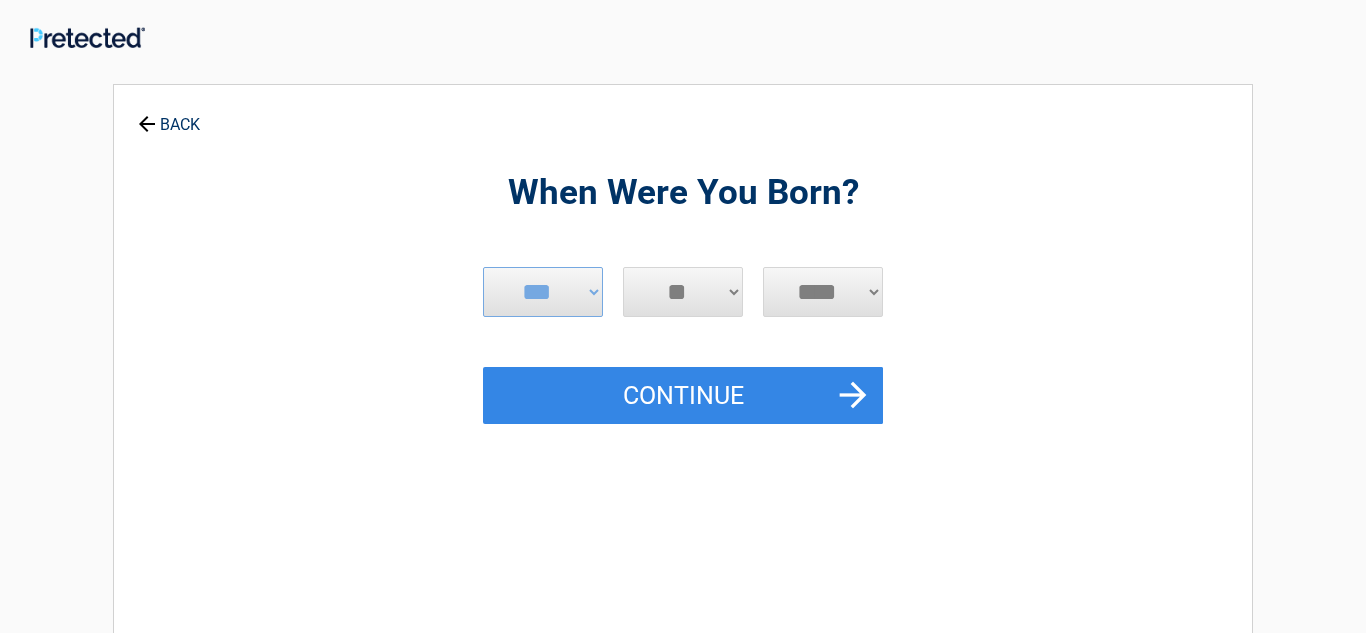 click on "*** * * * * * * * * * ** ** ** ** ** ** ** ** ** ** ** ** ** ** ** ** ** ** ** ** **" at bounding box center (683, 292) 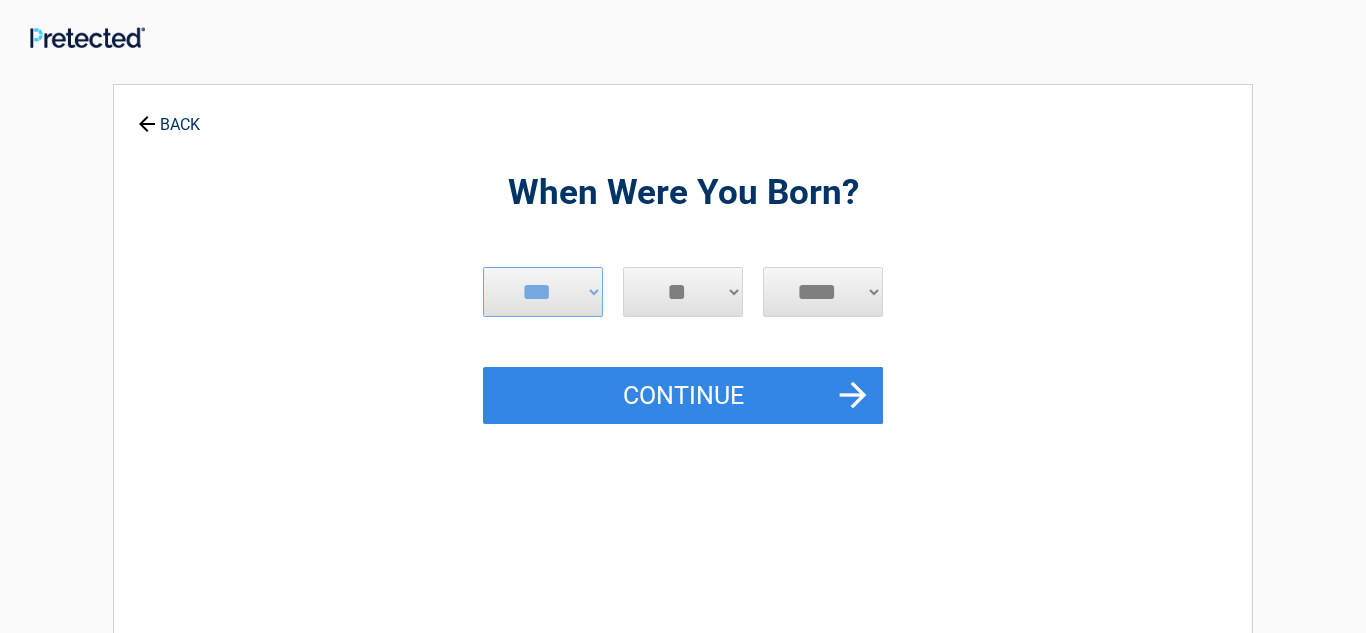 click on "****
****
****
****
****
****
****
****
****
****
****
****
****
****
****
****
****
****
****
****
****
****
****
****
****
****
****
****
****
****
****
****
****
****
****
****
****
****
****
****
****
****
****
****
****
****
****
****
****
****
****
****
****
****
****
****
****
****
****
****
****
****
****
****" at bounding box center [823, 292] 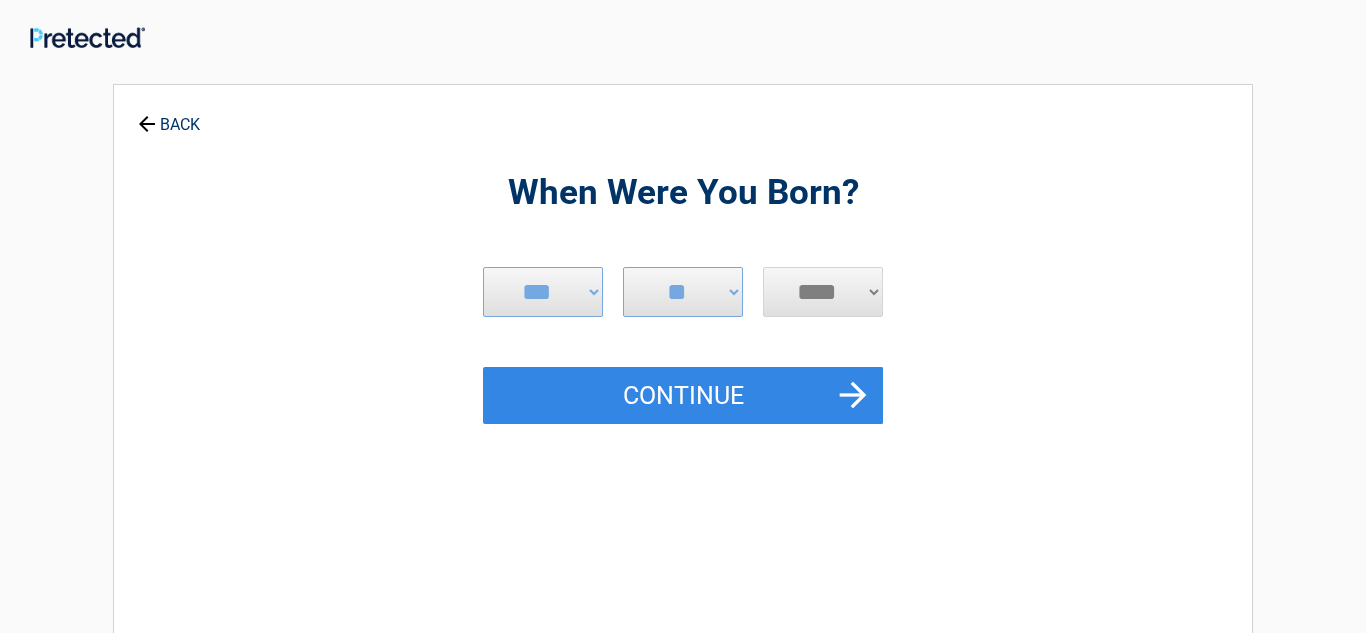 select on "****" 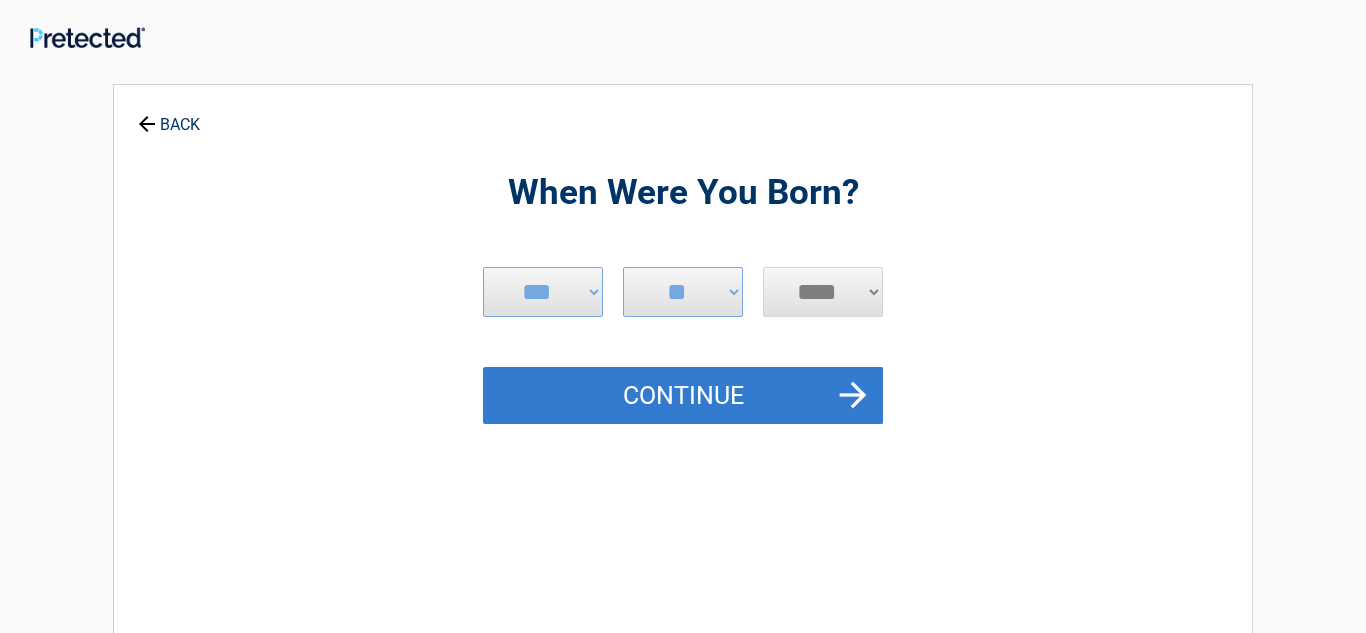click on "Continue" at bounding box center (683, 396) 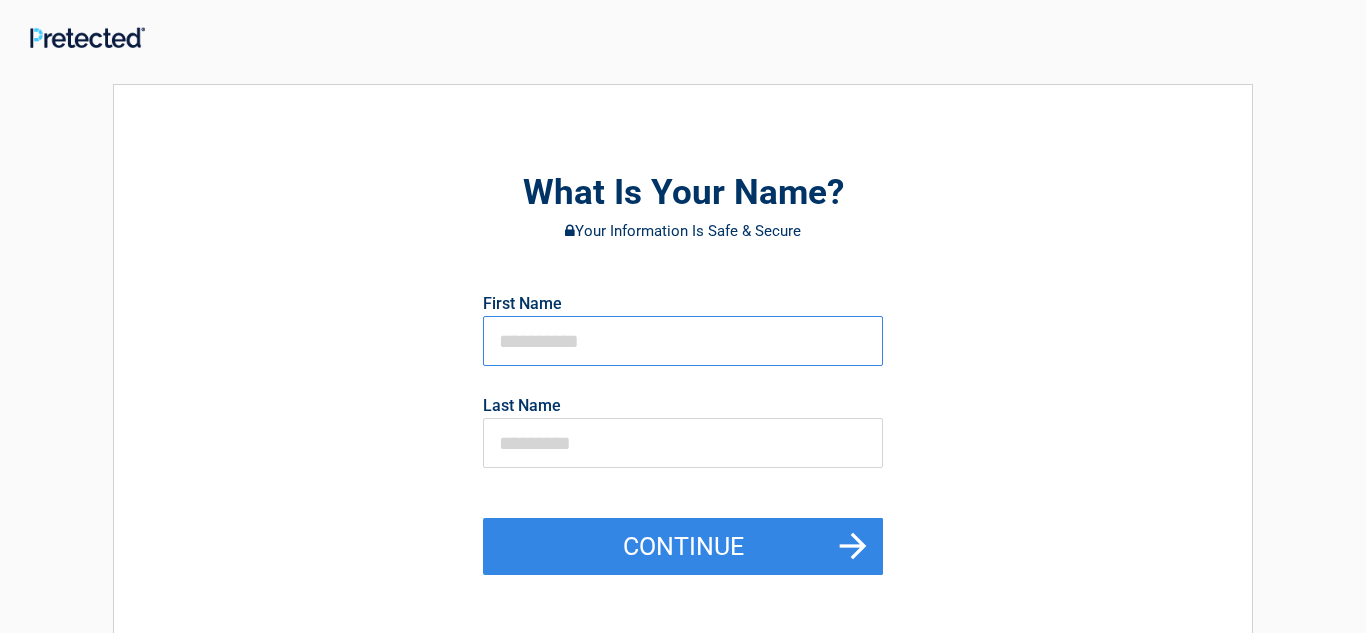 click at bounding box center [683, 341] 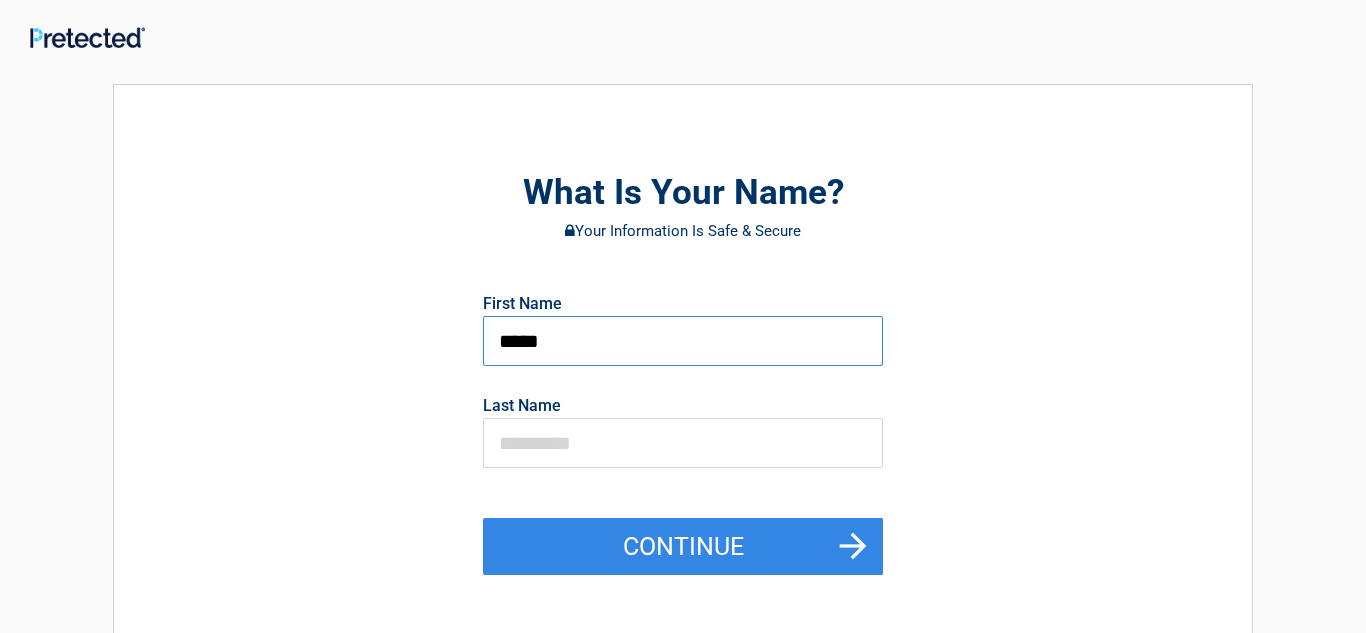 type on "*****" 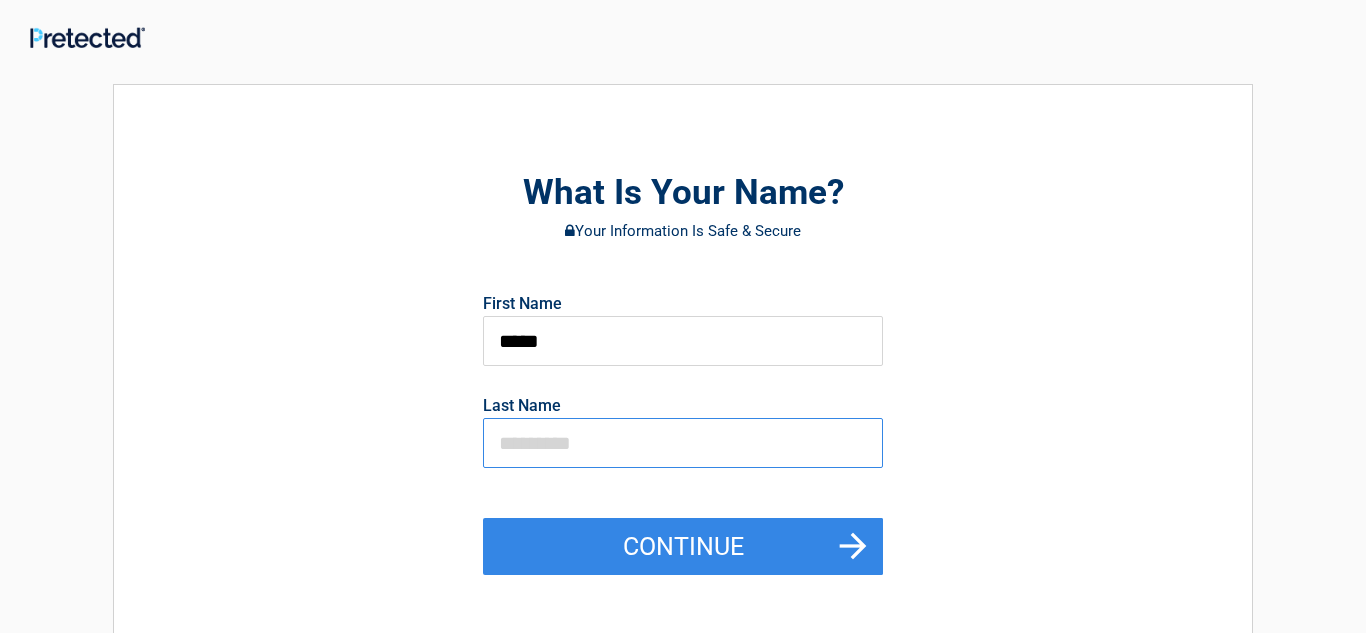 click at bounding box center [683, 443] 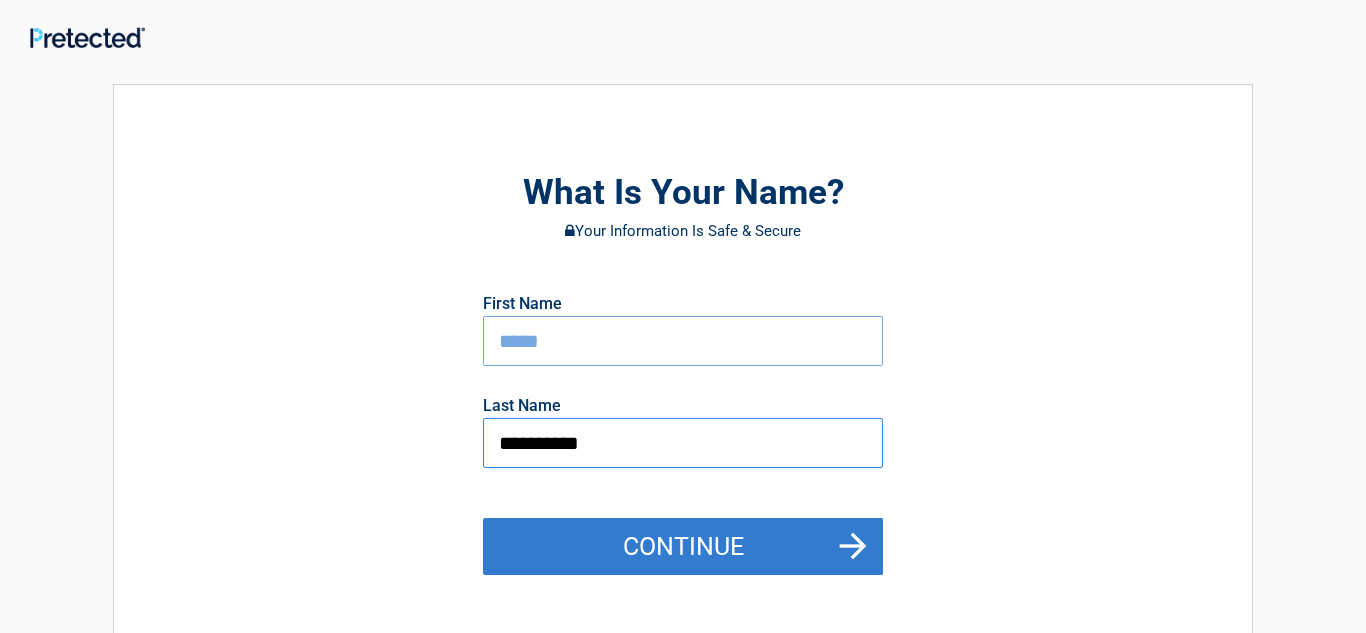 type on "**********" 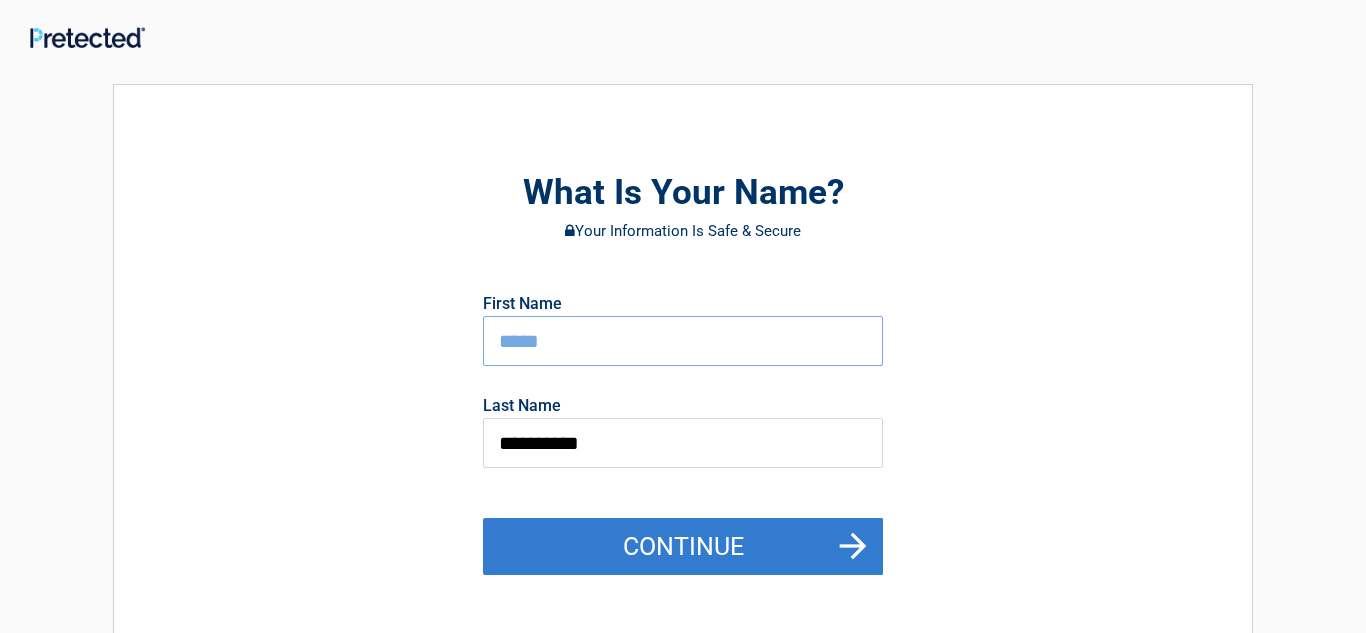 click on "Continue" at bounding box center [683, 547] 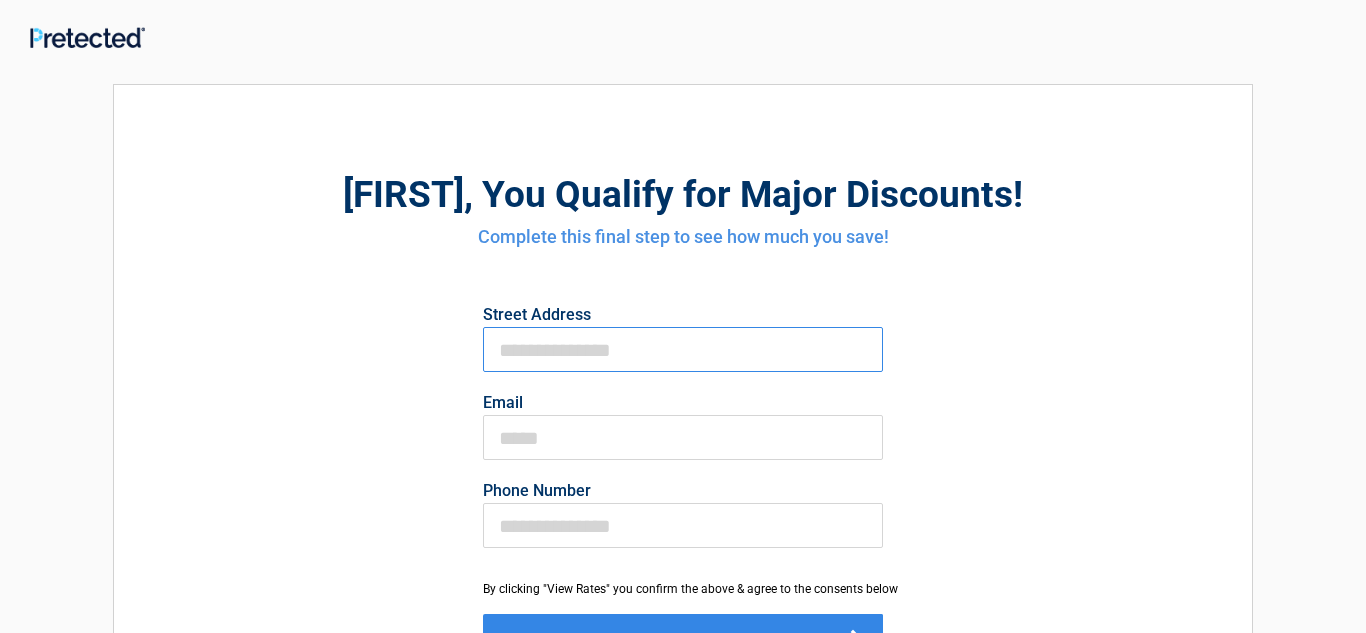 click on "First Name" at bounding box center (683, 349) 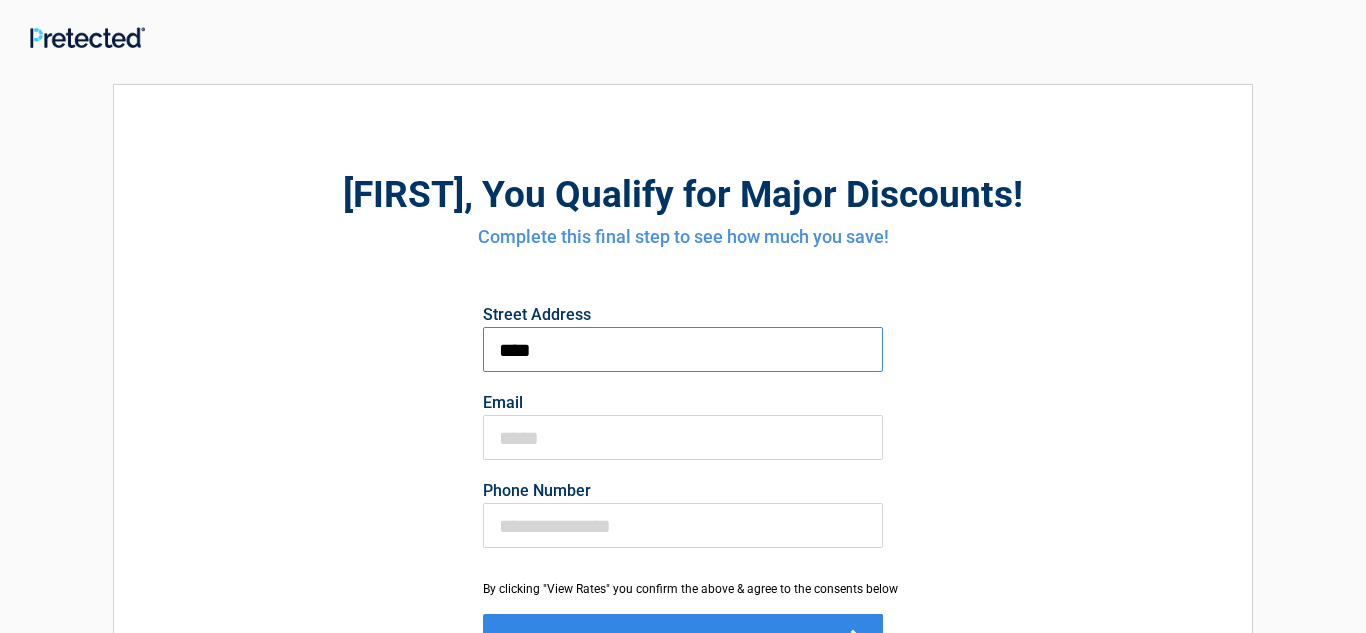 type on "**********" 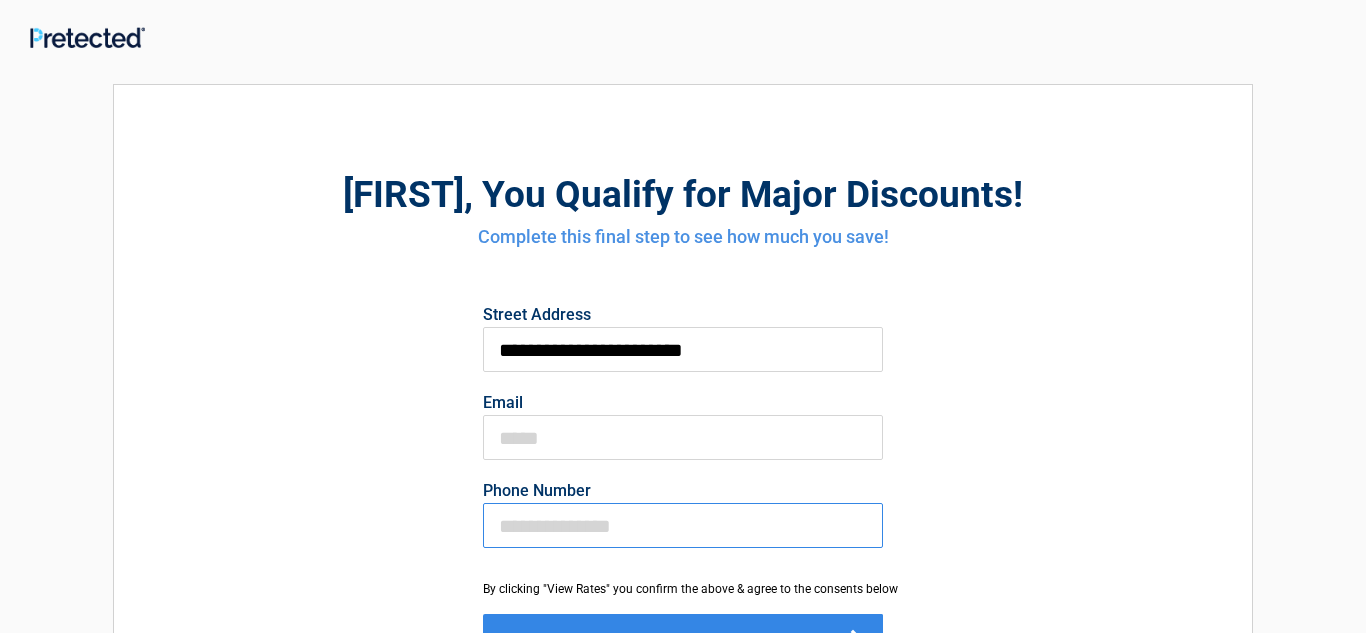 type on "**********" 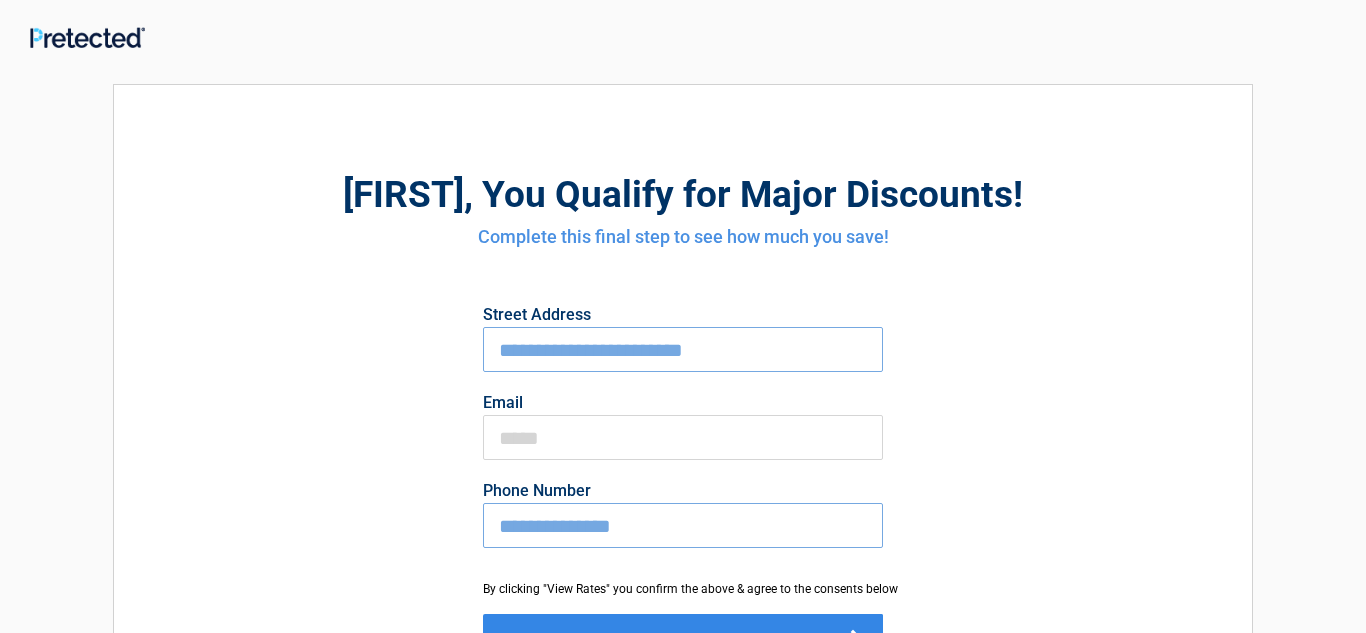 click on "**********" at bounding box center (683, 478) 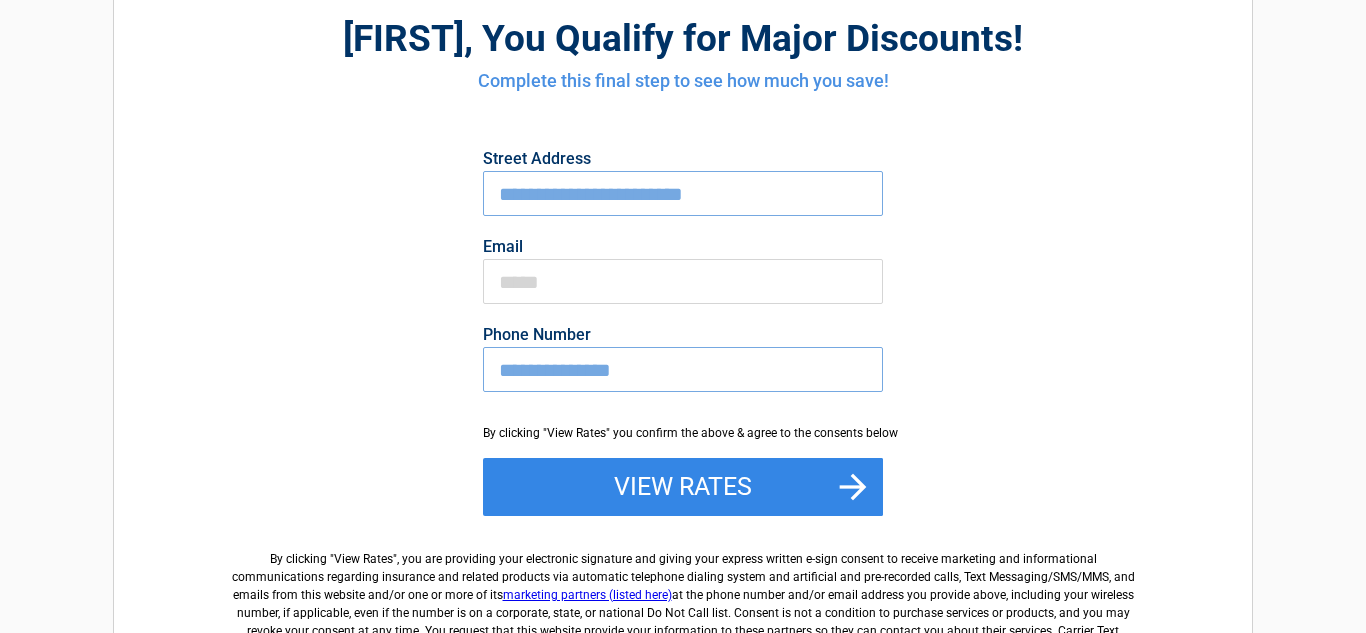 scroll, scrollTop: 160, scrollLeft: 0, axis: vertical 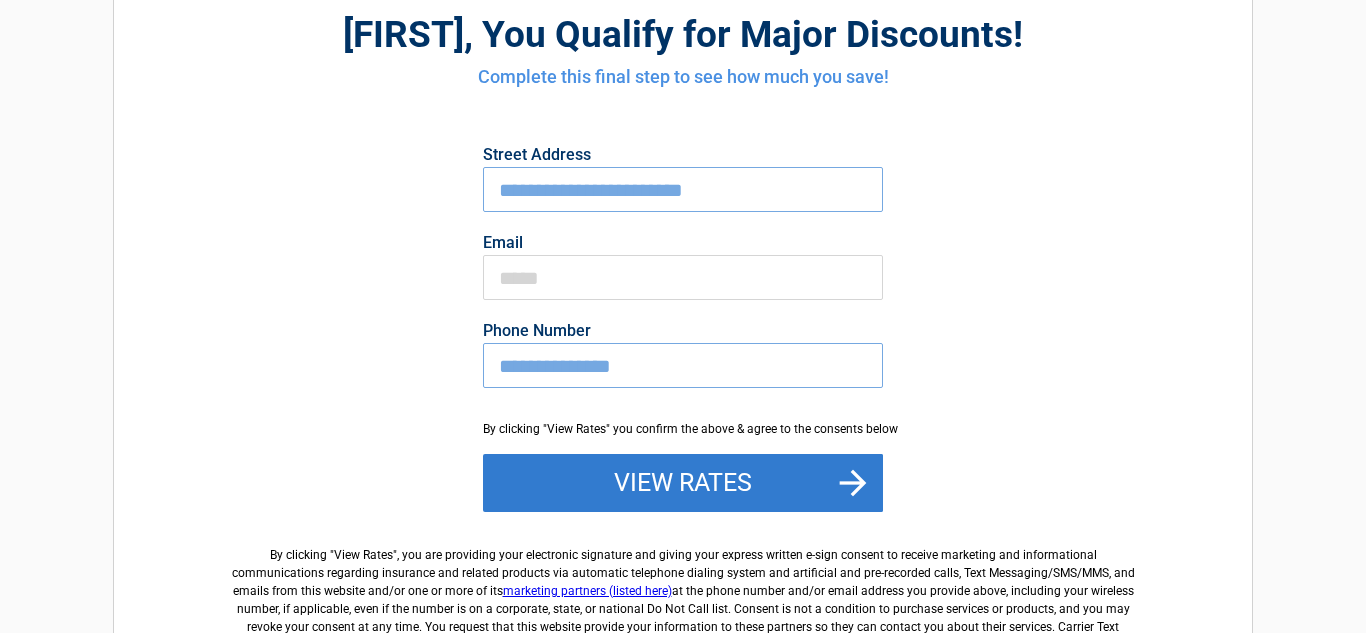 click on "View Rates" at bounding box center (683, 483) 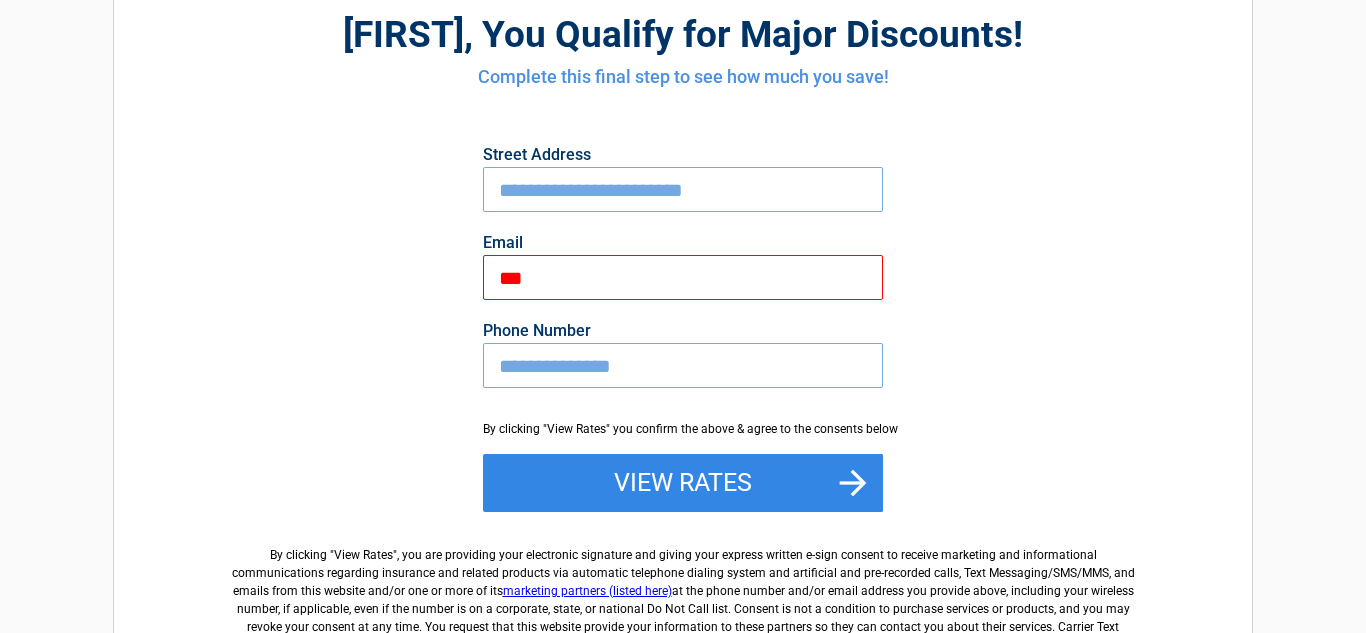 type on "****" 